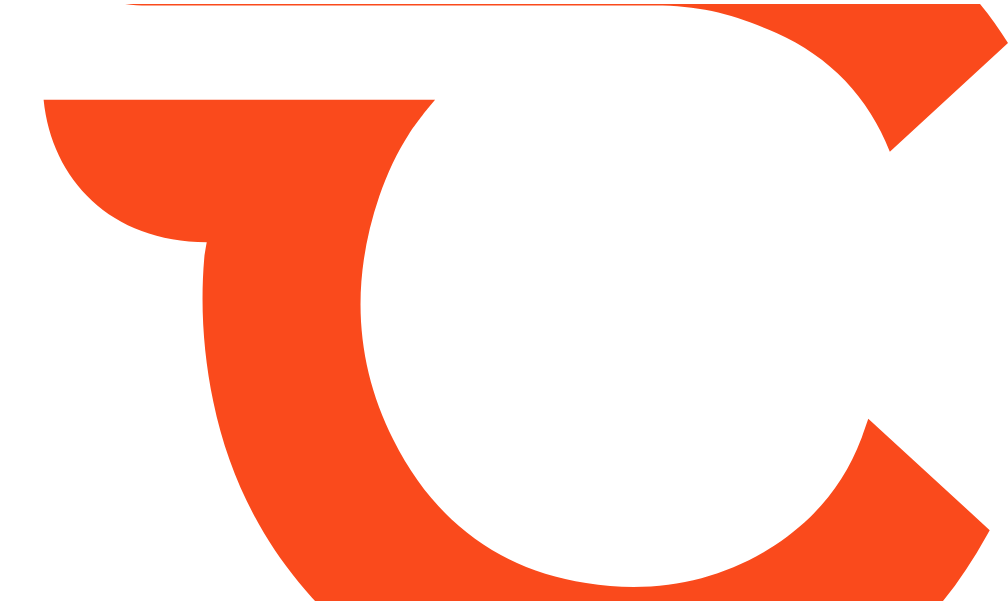 scroll, scrollTop: 0, scrollLeft: 0, axis: both 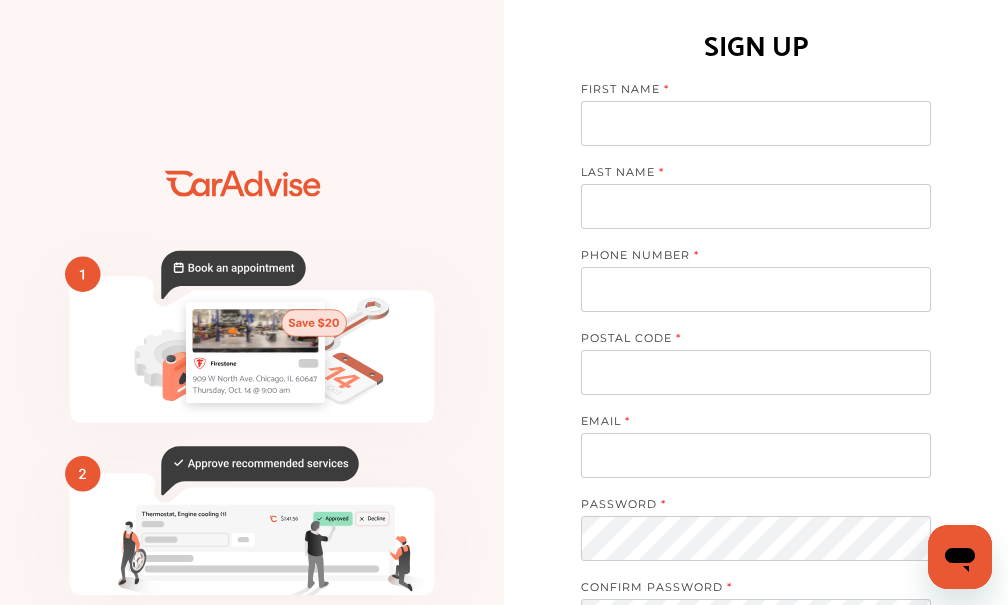 click at bounding box center [756, 123] 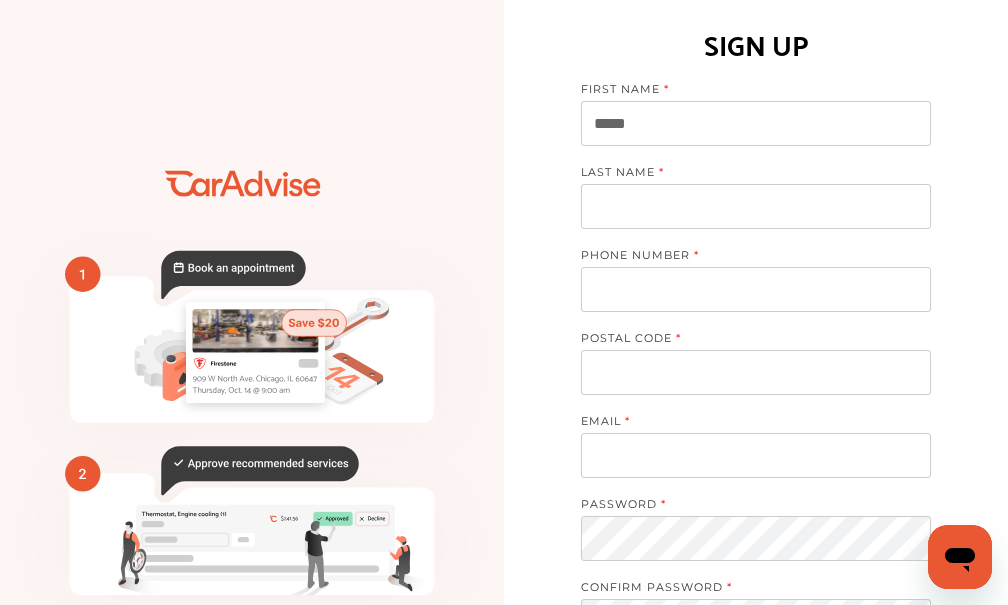 type on "*****" 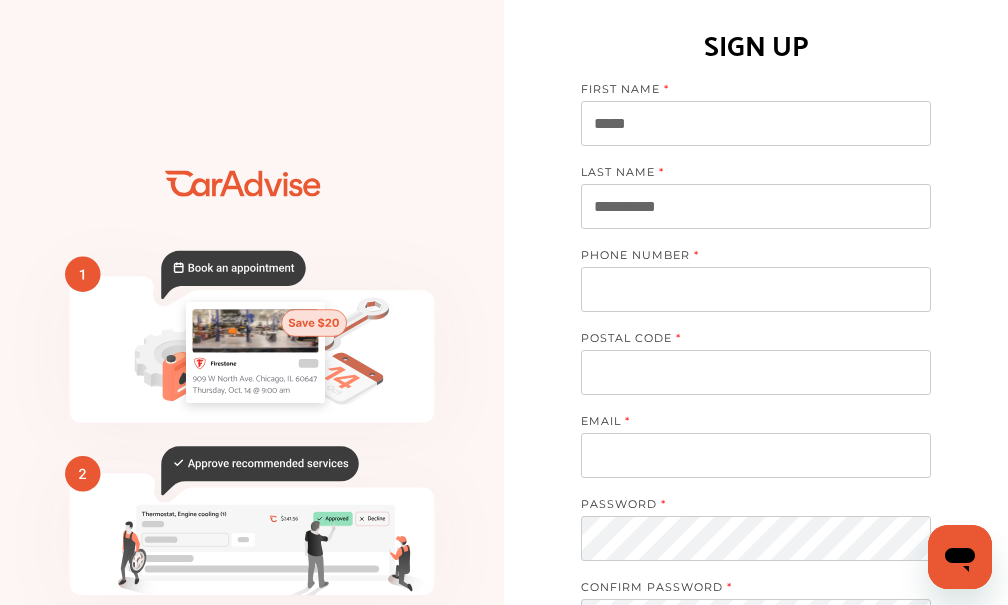 type on "**********" 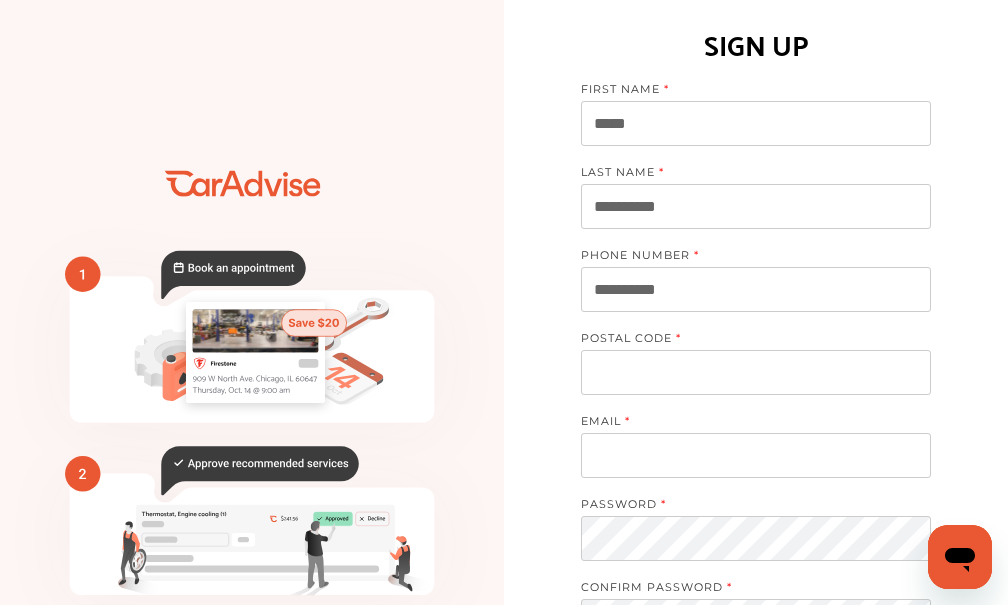 type on "**********" 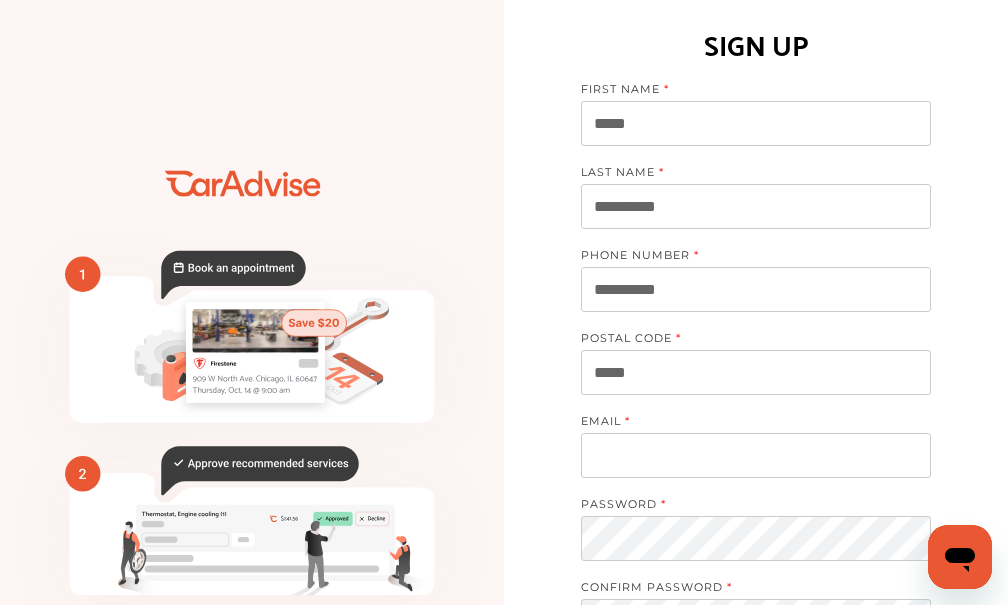 type on "*****" 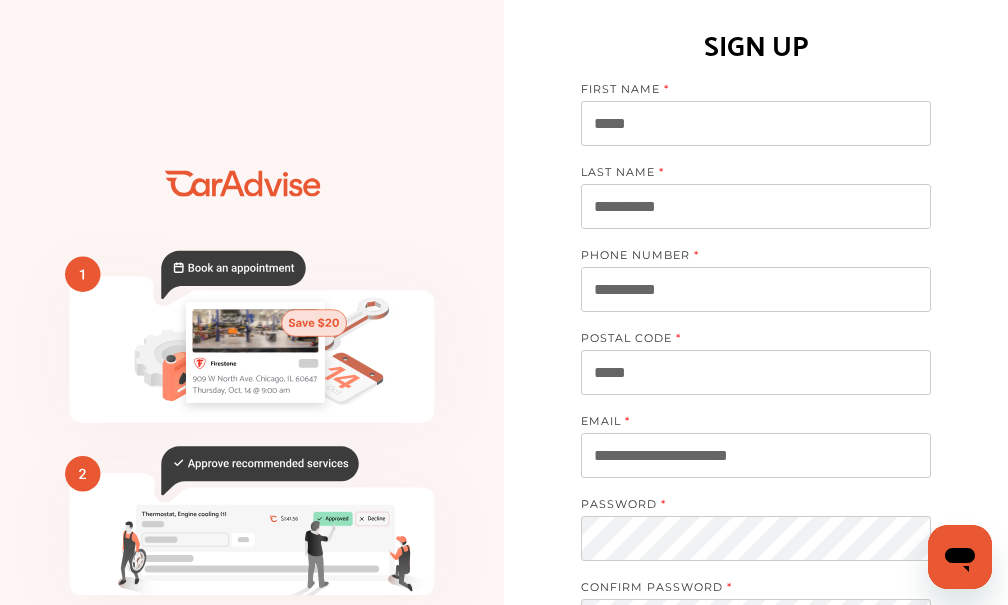 type on "**********" 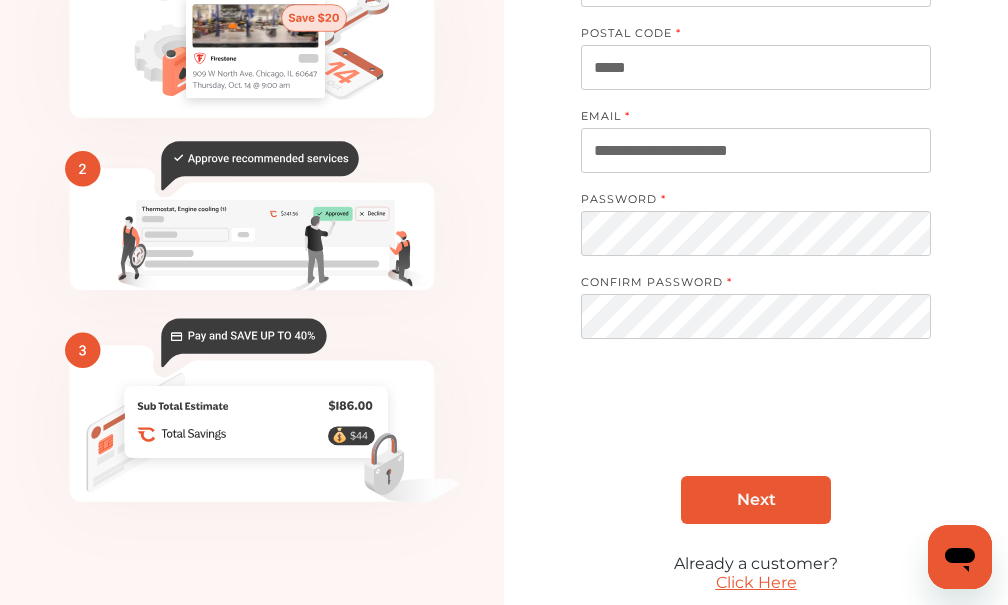 scroll, scrollTop: 339, scrollLeft: 0, axis: vertical 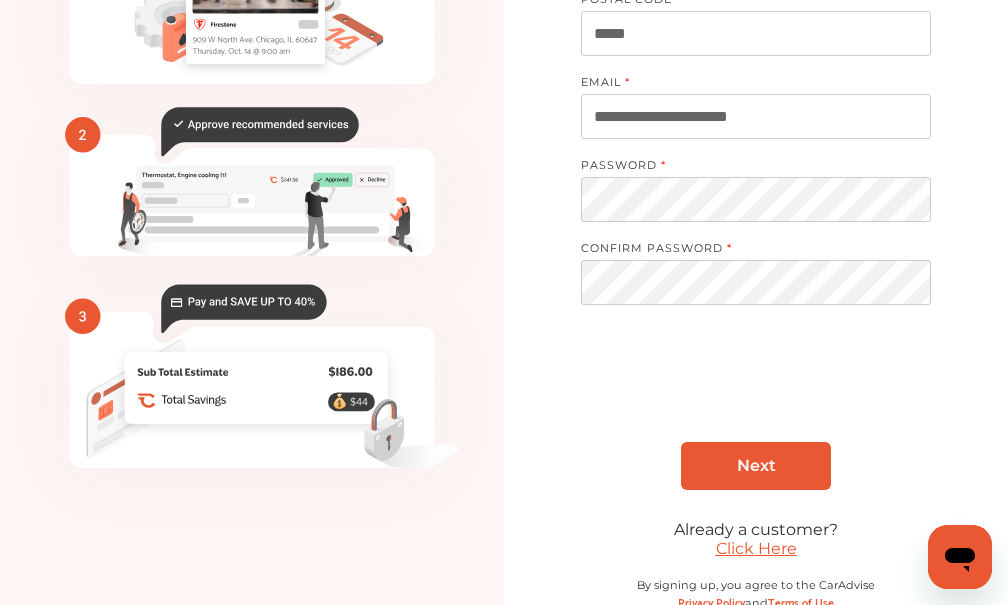 click on "Next" at bounding box center [756, 465] 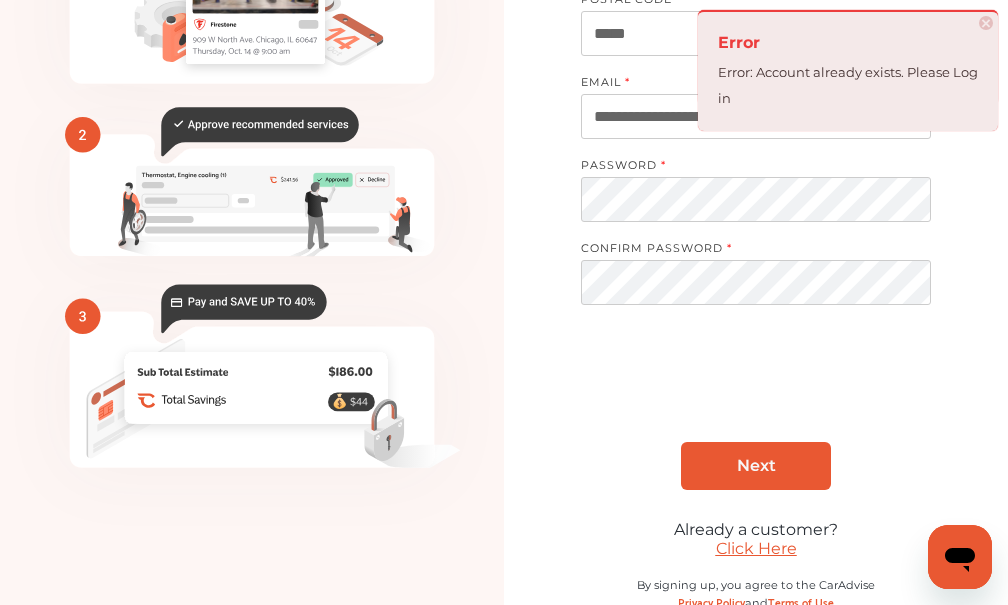 click on "Click Here" at bounding box center [756, 548] 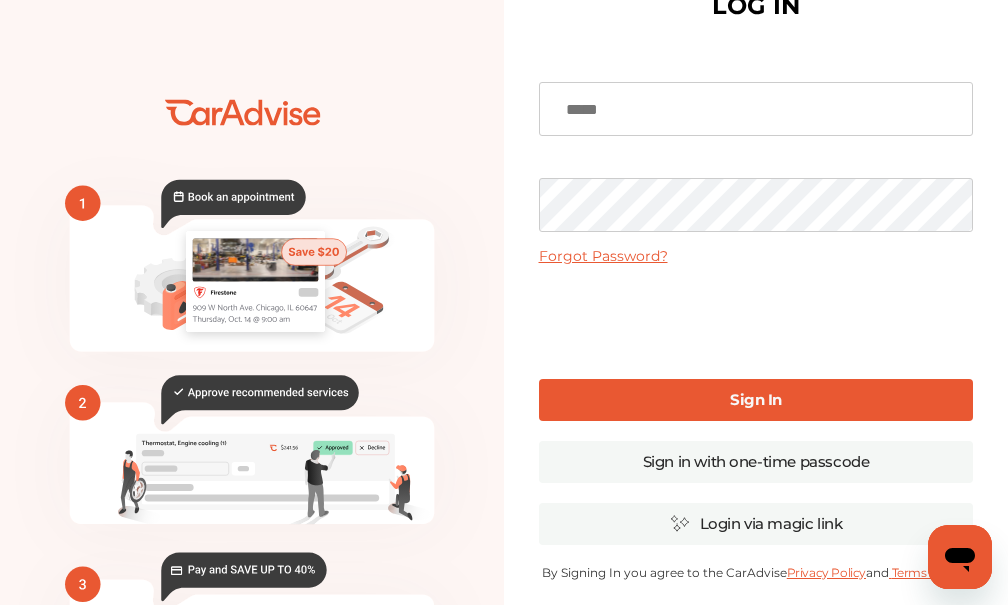 scroll, scrollTop: 7, scrollLeft: 0, axis: vertical 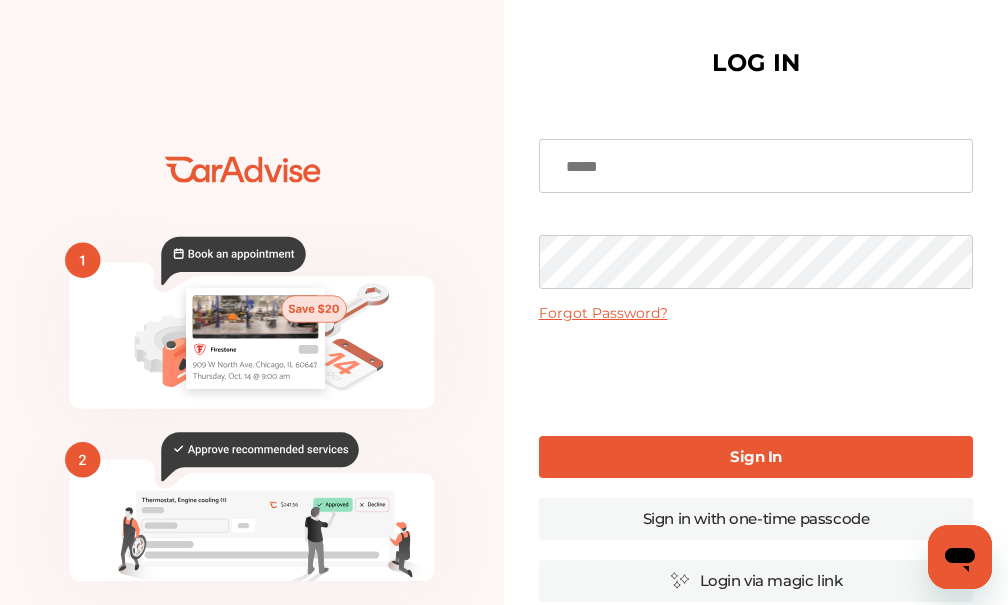 click at bounding box center (756, 166) 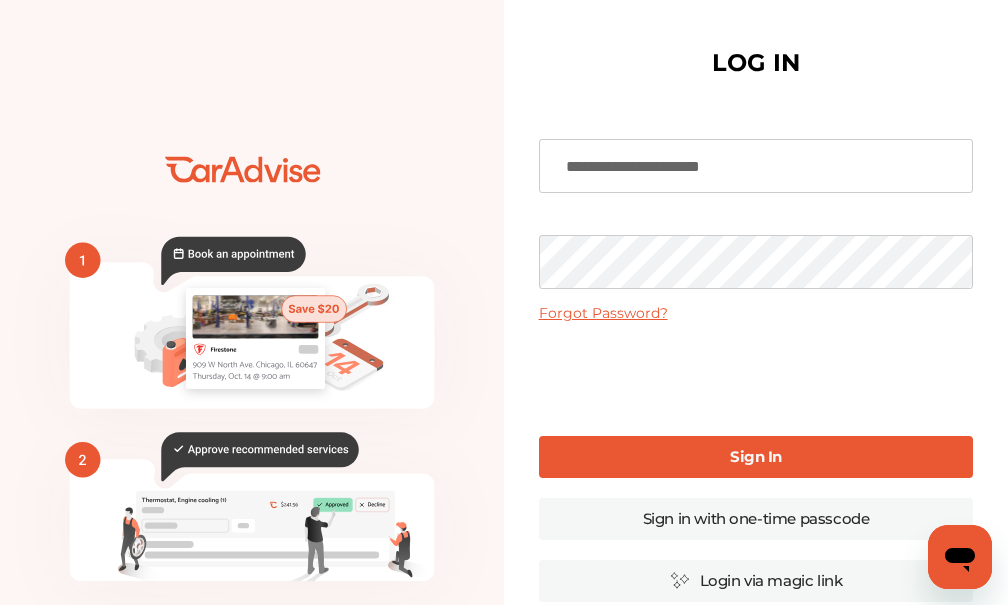 type on "**********" 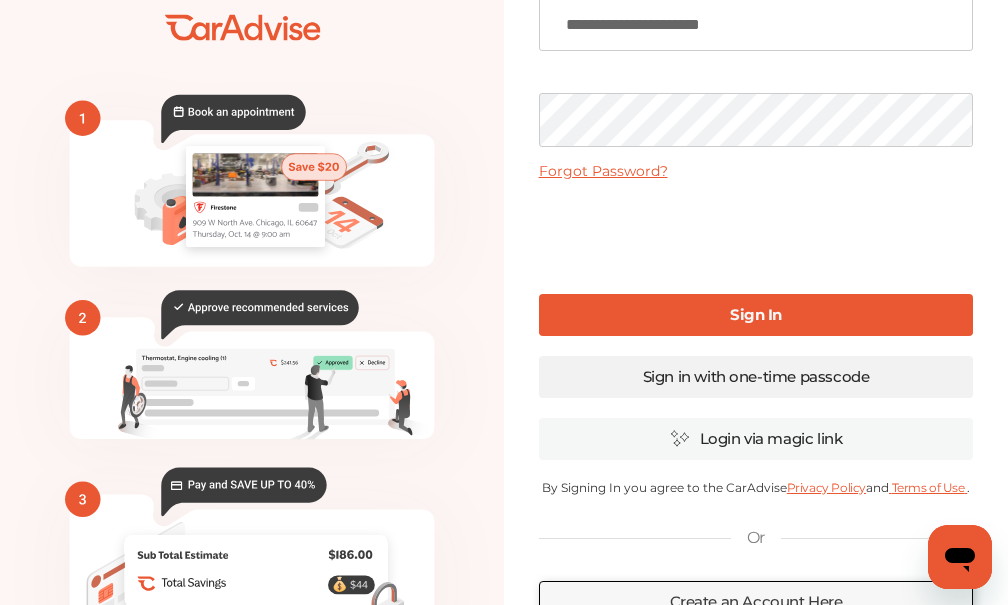 scroll, scrollTop: 200, scrollLeft: 0, axis: vertical 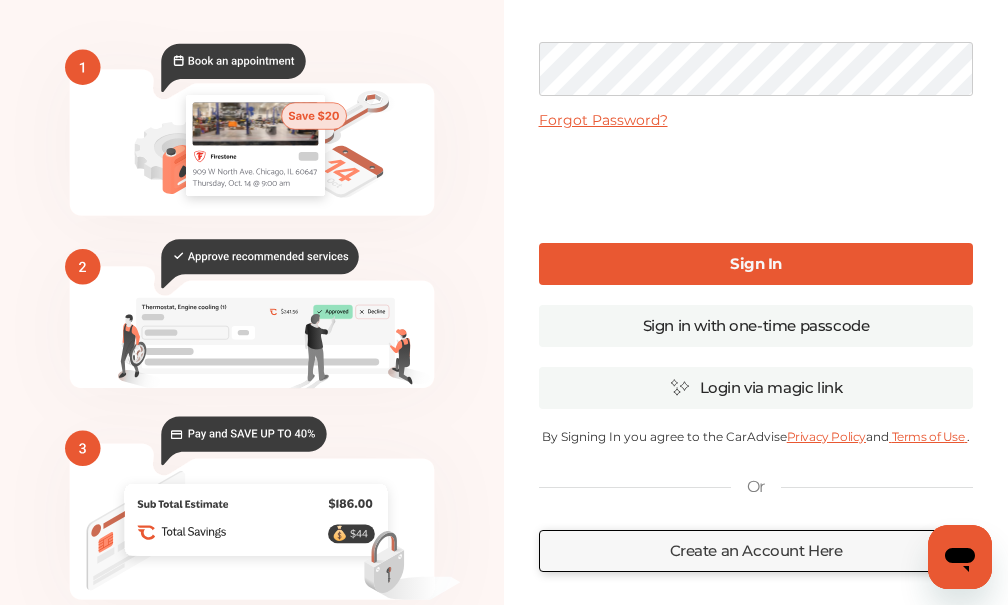click on "Sign In" at bounding box center (756, 264) 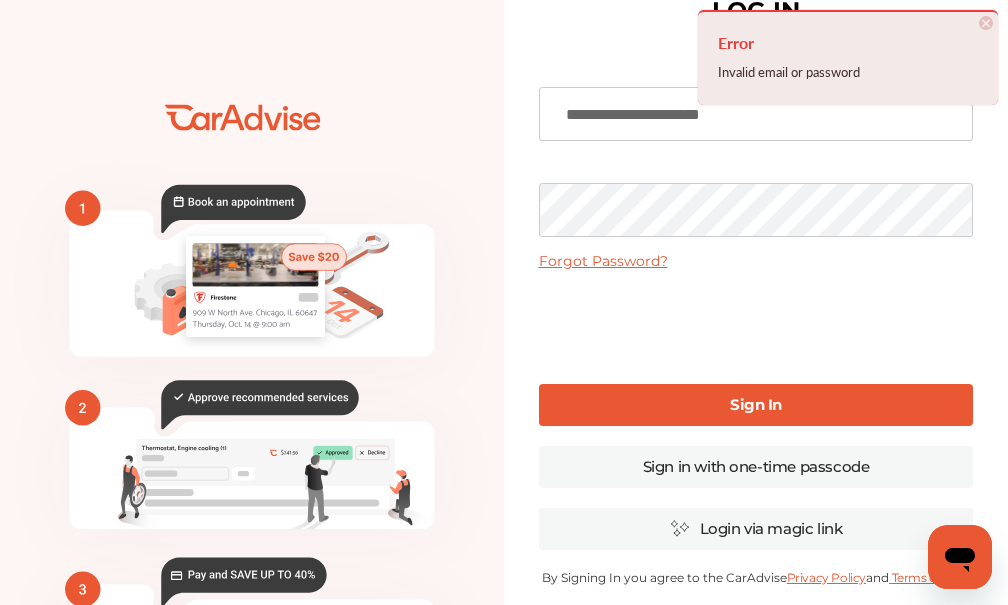 scroll, scrollTop: 0, scrollLeft: 0, axis: both 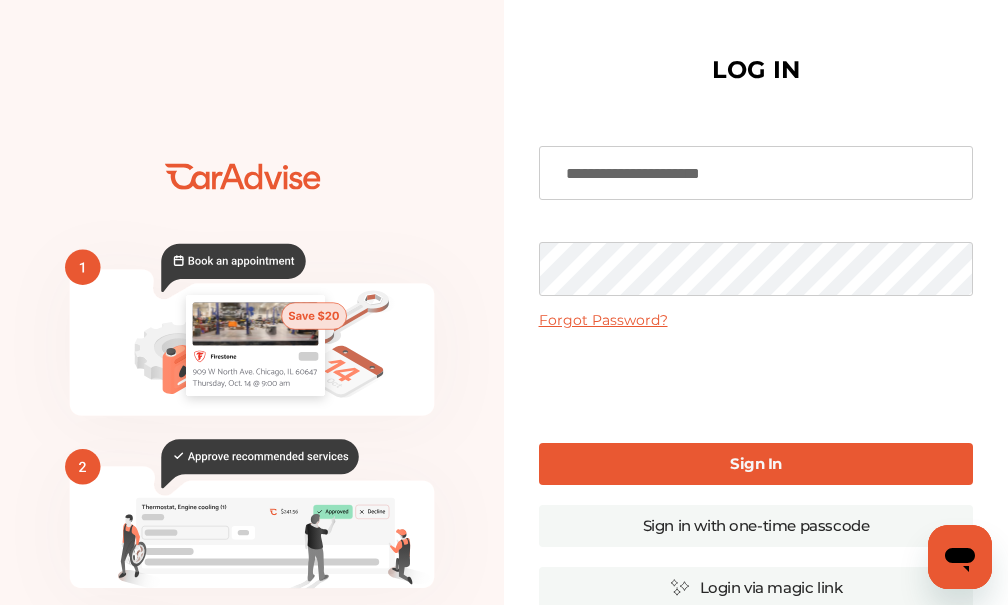 click on "Sign In" at bounding box center [756, 464] 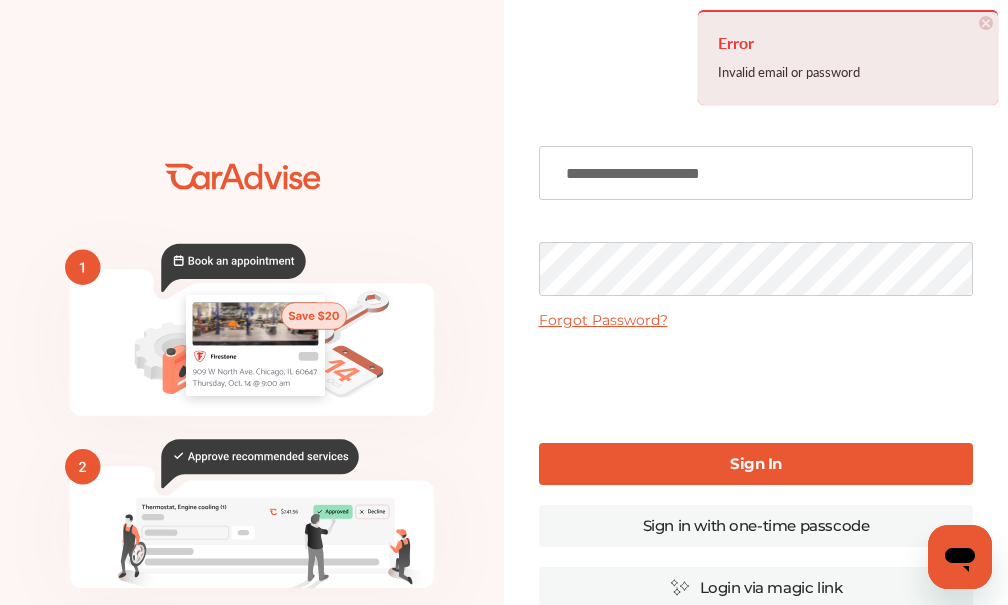 click on "Forgot Password?" at bounding box center (603, 320) 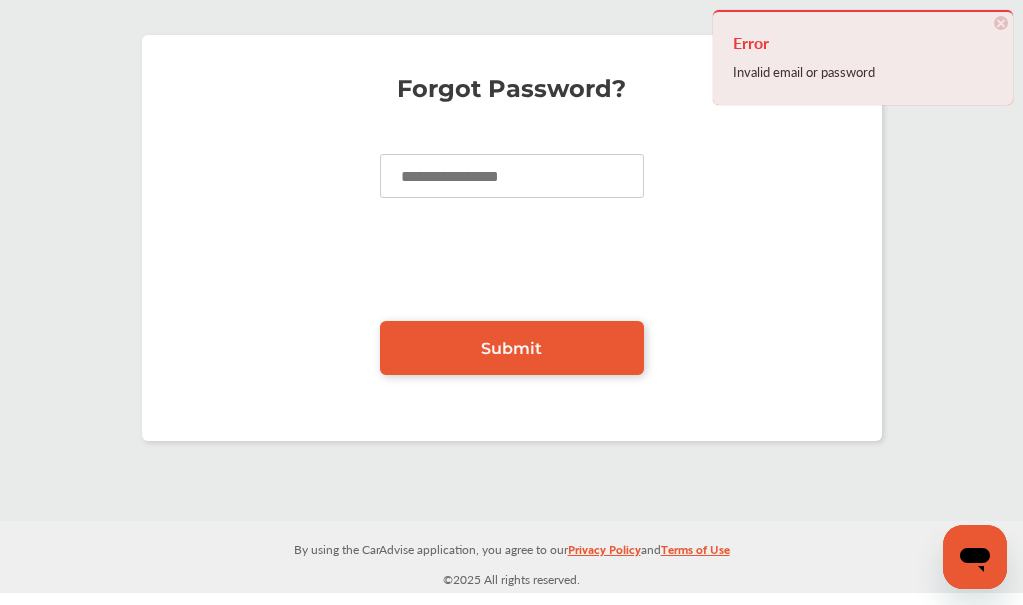 click at bounding box center [512, 176] 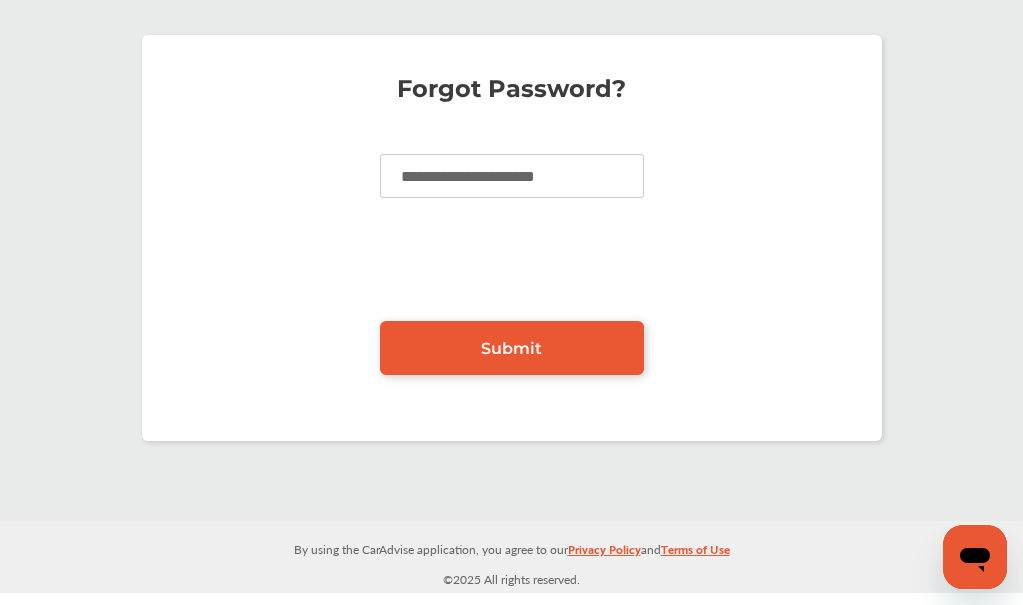 type on "**********" 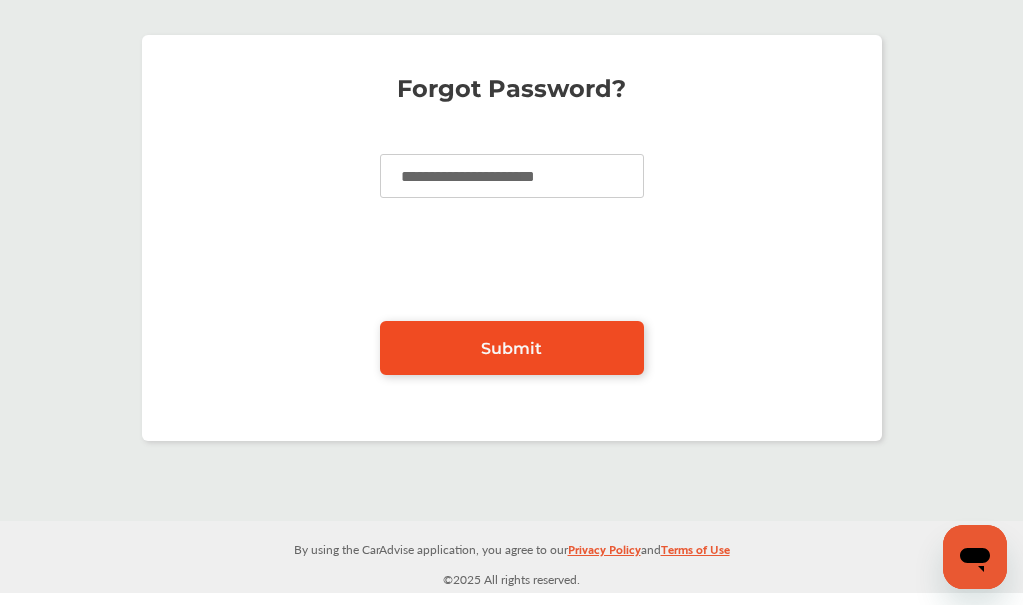 click on "Submit" at bounding box center (512, 348) 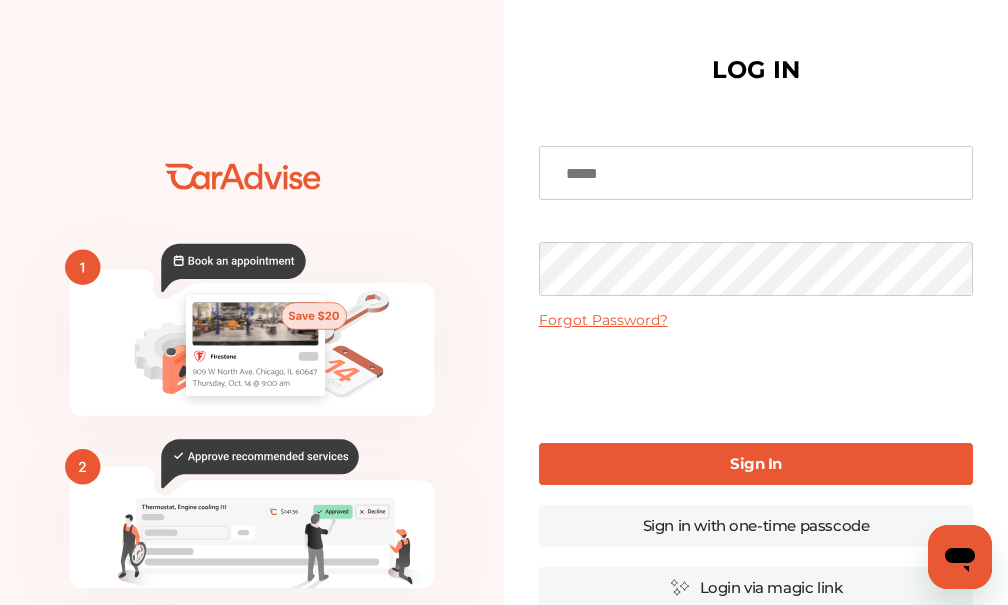 click at bounding box center (756, 173) 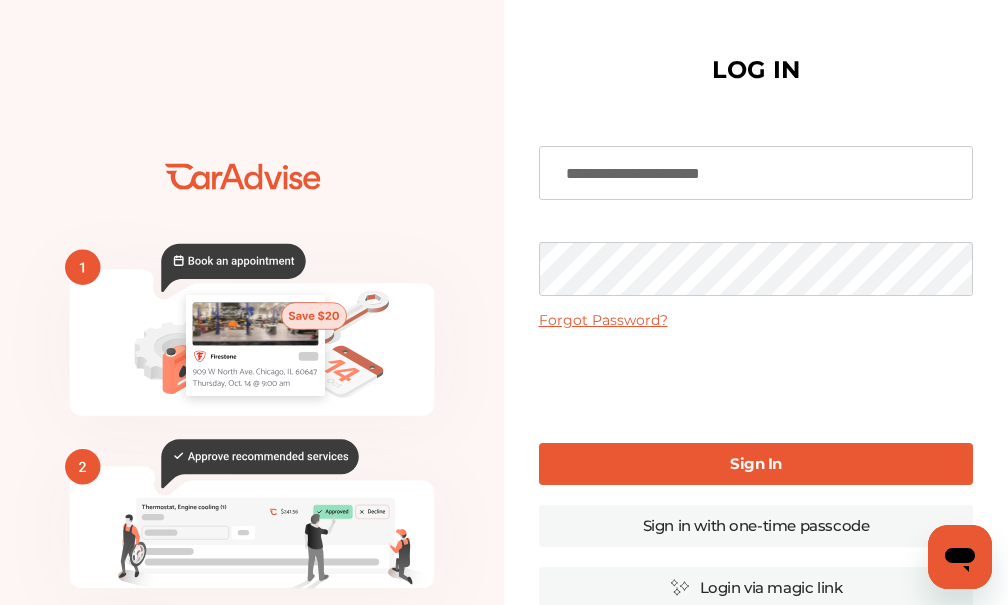 type on "**********" 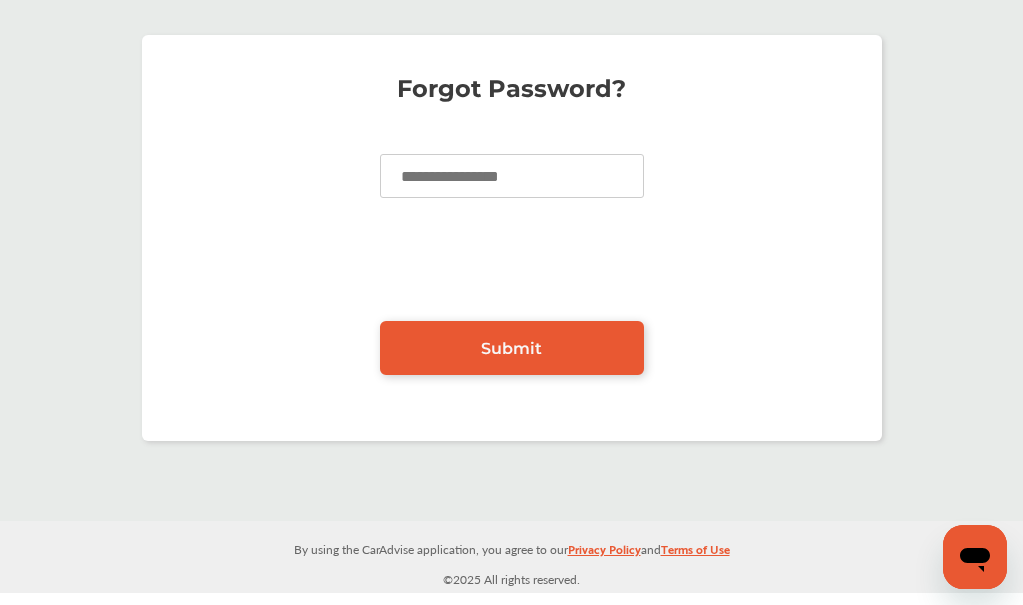 click at bounding box center [512, 176] 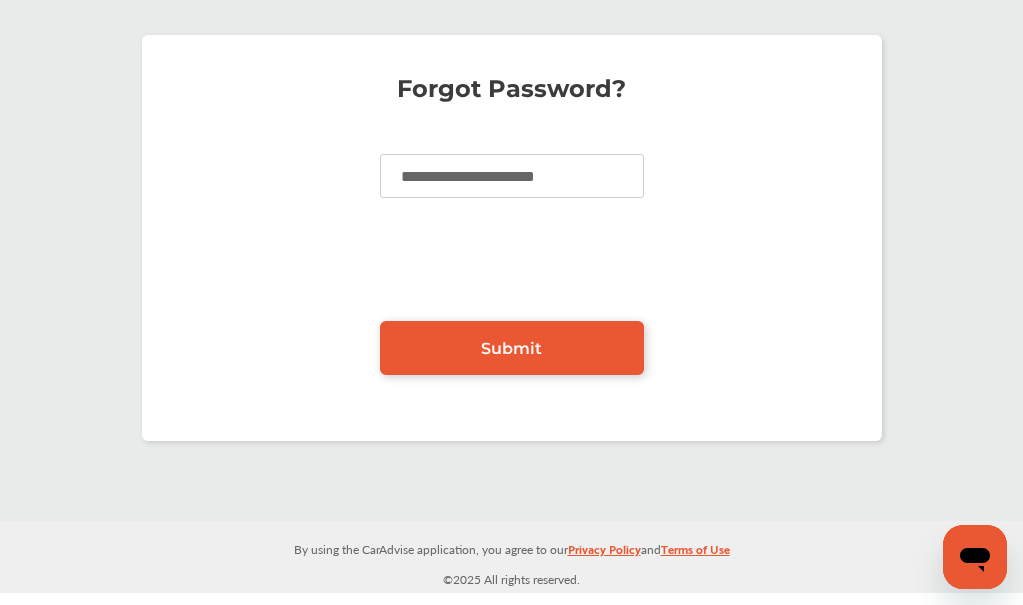 type on "**********" 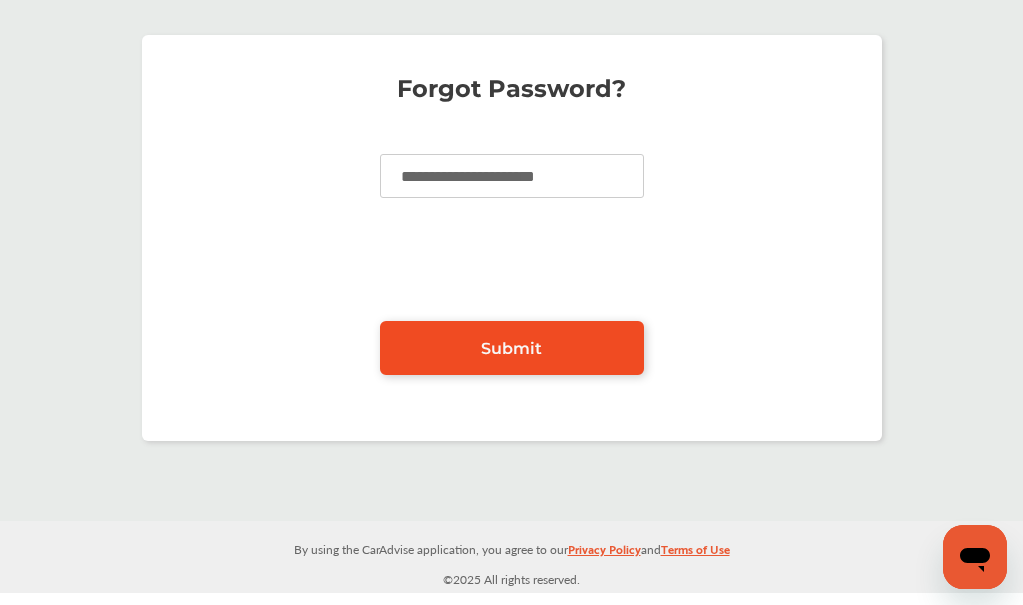 click on "Submit" at bounding box center (512, 348) 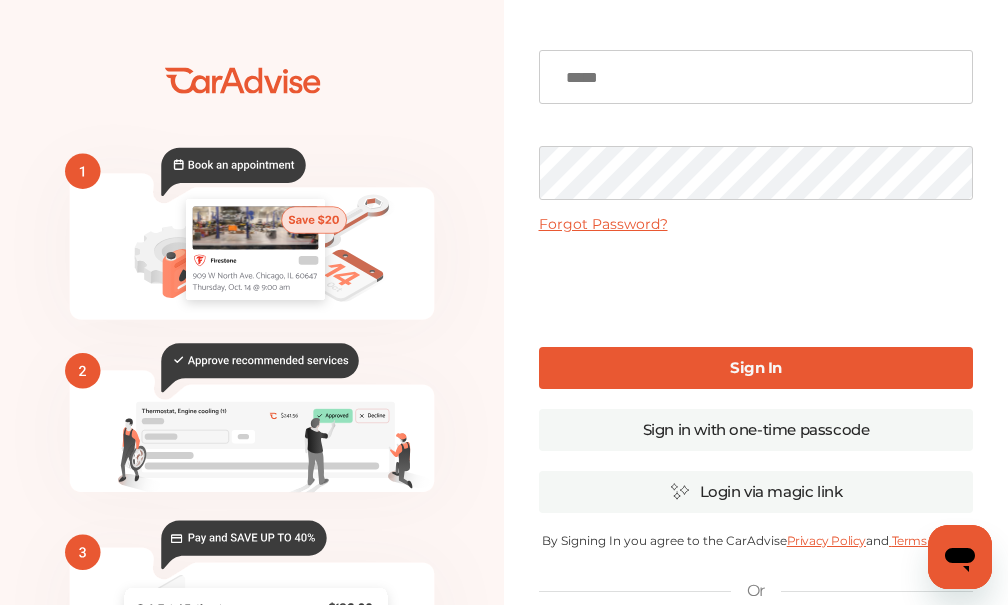 scroll, scrollTop: 100, scrollLeft: 0, axis: vertical 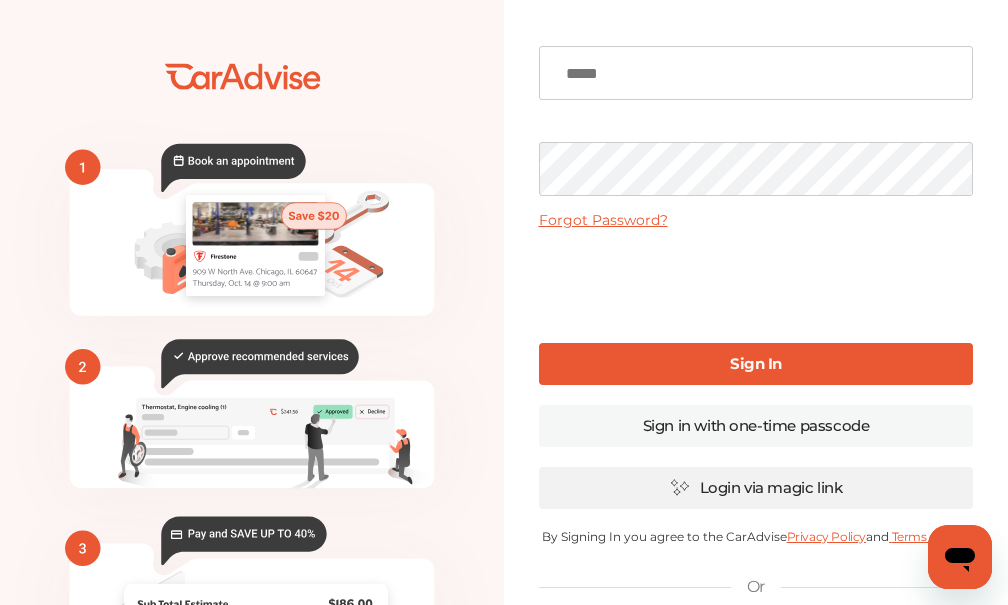 click on "Login via magic link" at bounding box center [756, 488] 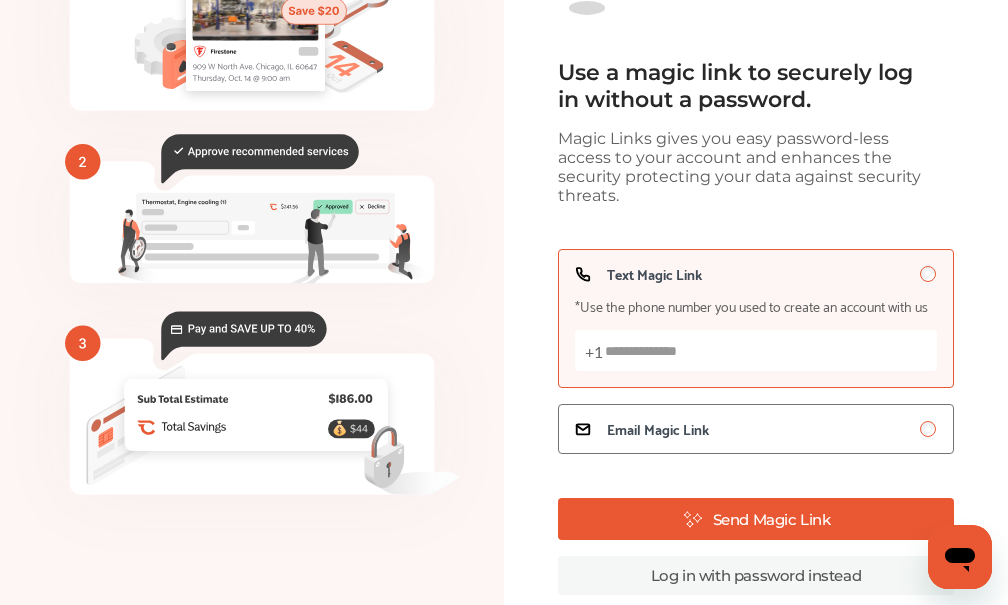 scroll, scrollTop: 299, scrollLeft: 0, axis: vertical 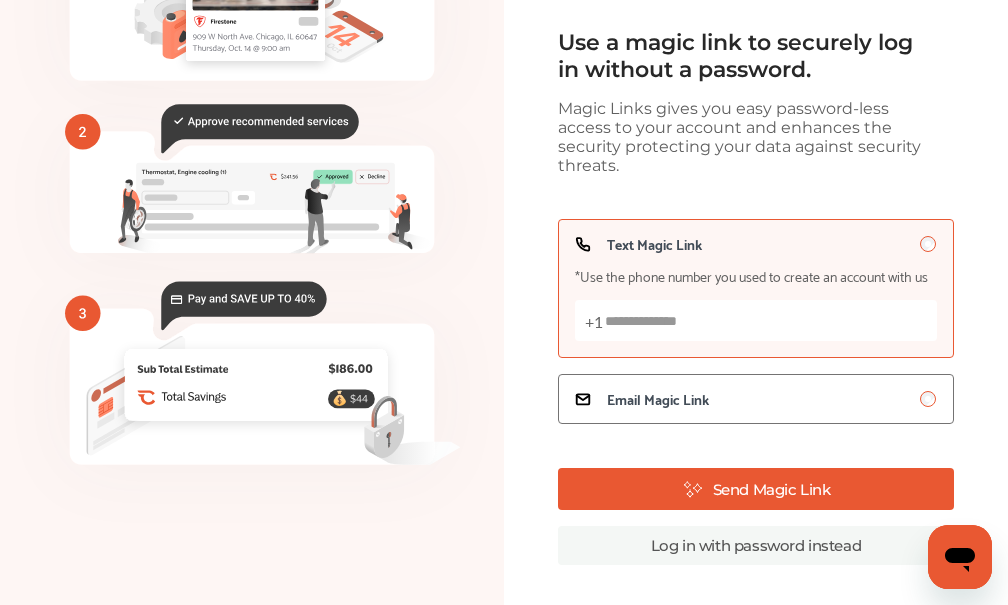 click on "Text Magic Link *Use the phone number you used to create an account with us +1" at bounding box center [755, 320] 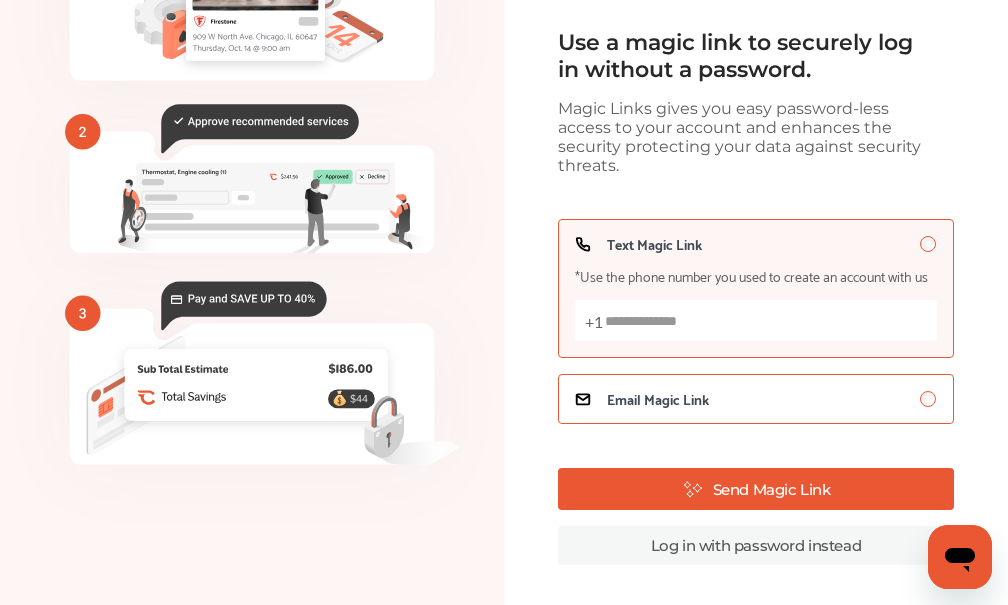 click on "Email Magic Link" at bounding box center [658, 399] 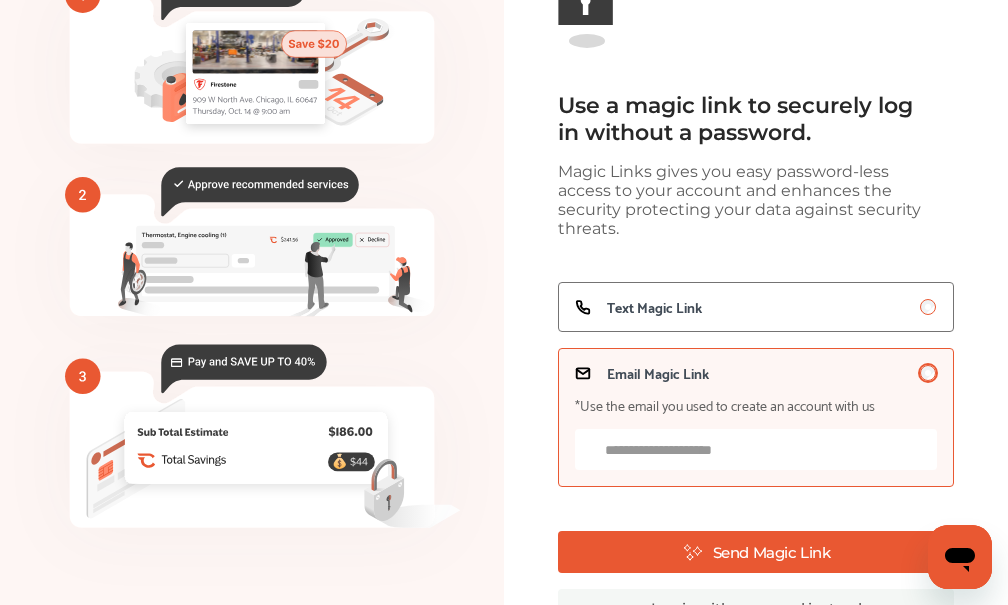 scroll, scrollTop: 0, scrollLeft: 0, axis: both 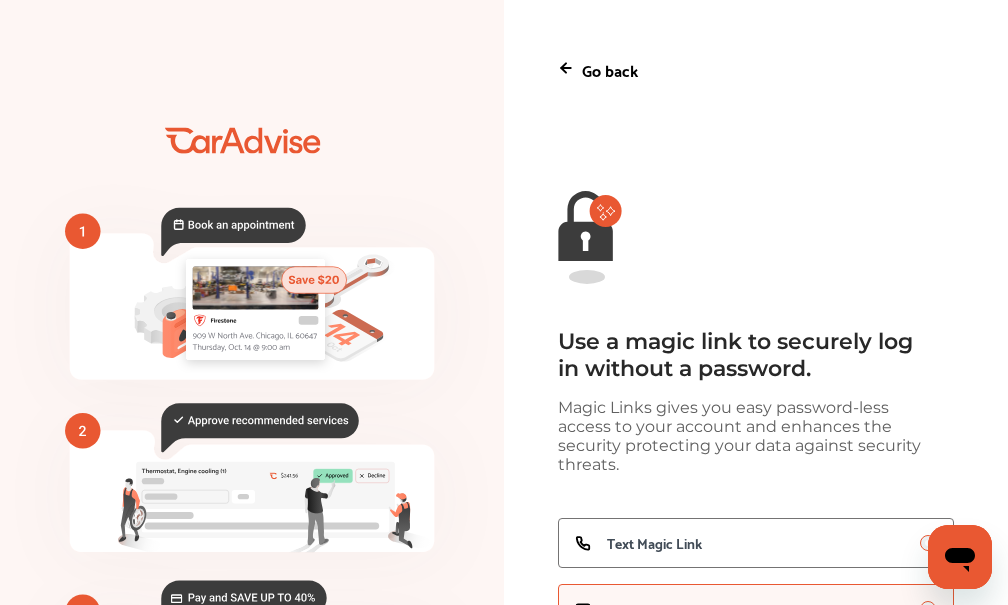 click 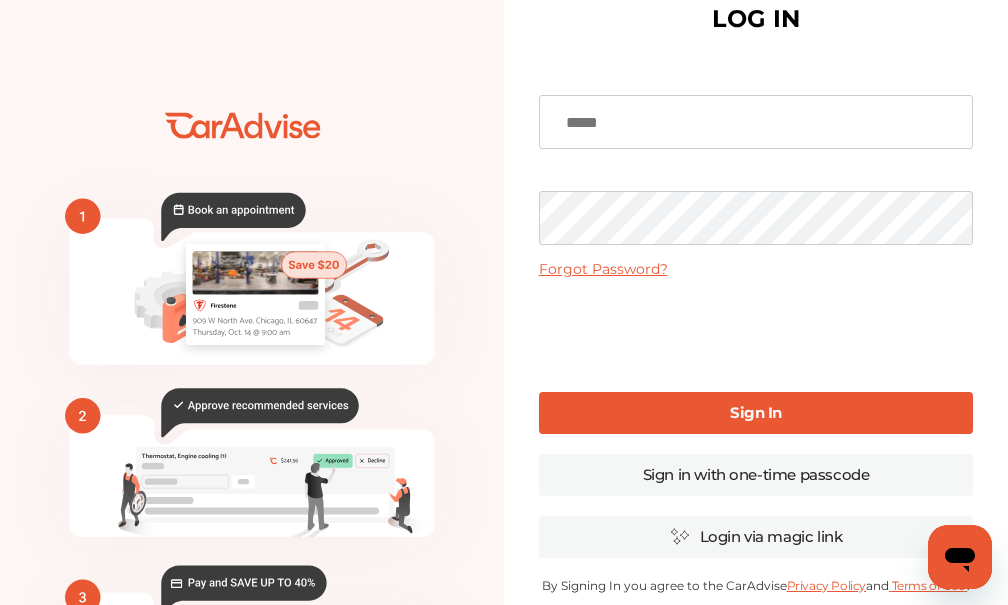scroll, scrollTop: 300, scrollLeft: 0, axis: vertical 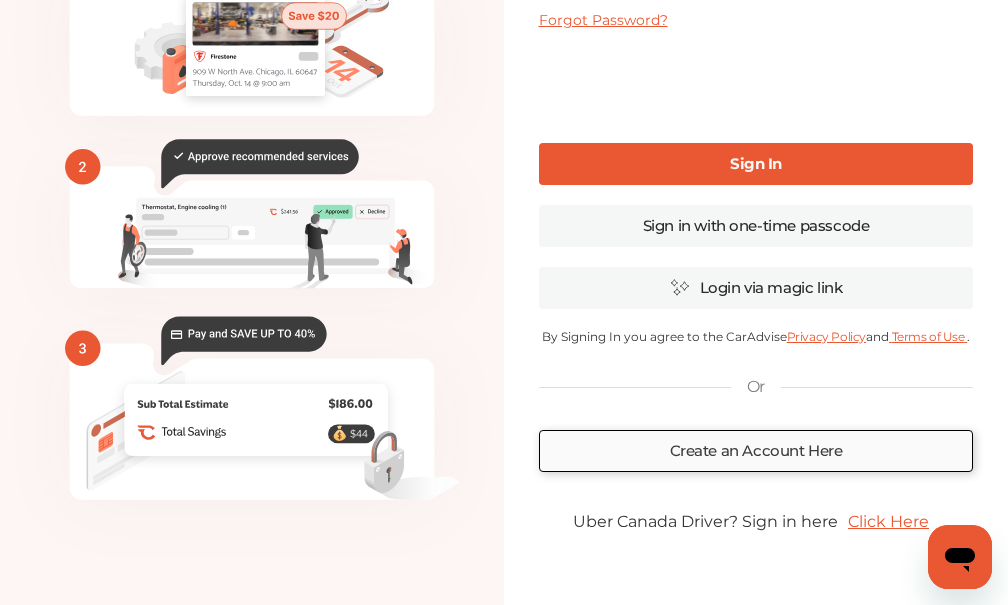 click on "Create an Account Here" at bounding box center (756, 451) 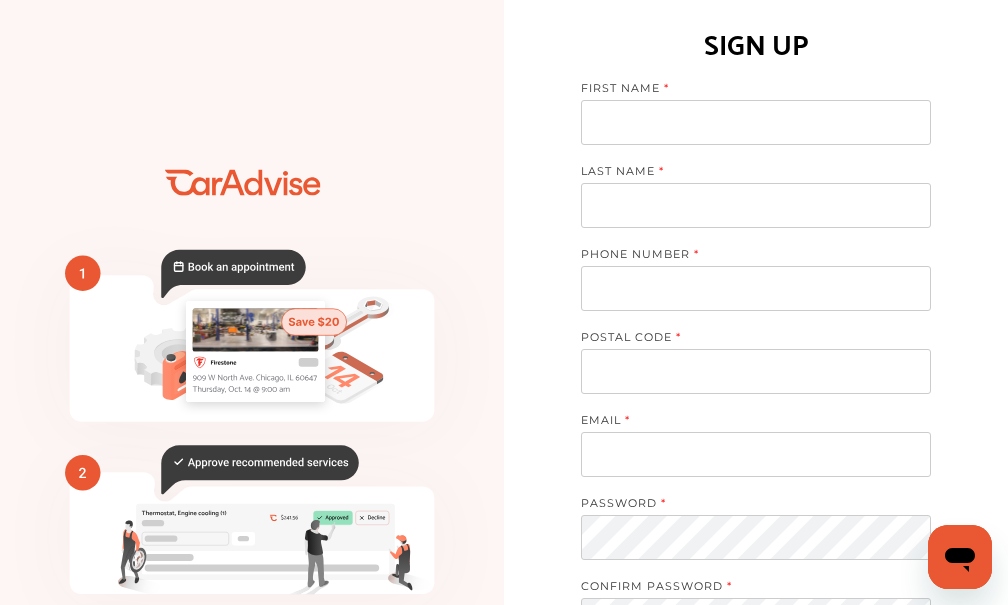scroll, scrollTop: 0, scrollLeft: 0, axis: both 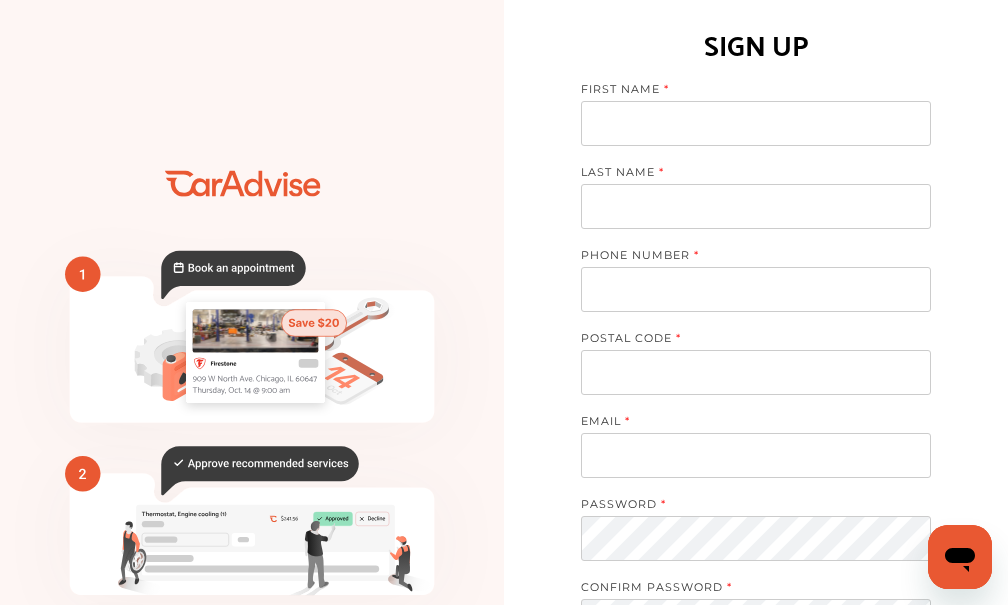 click at bounding box center [756, 123] 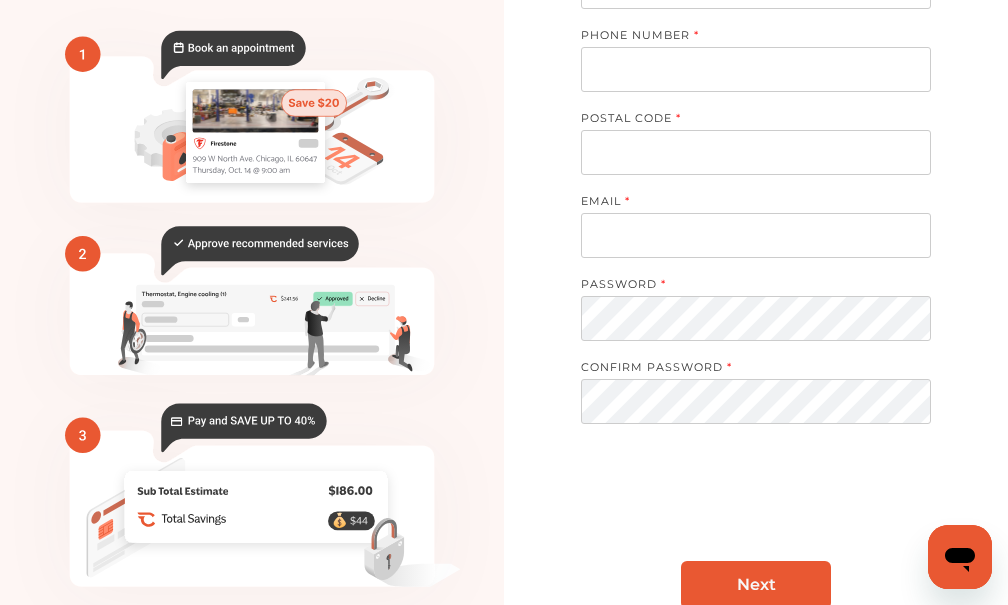 scroll, scrollTop: 0, scrollLeft: 0, axis: both 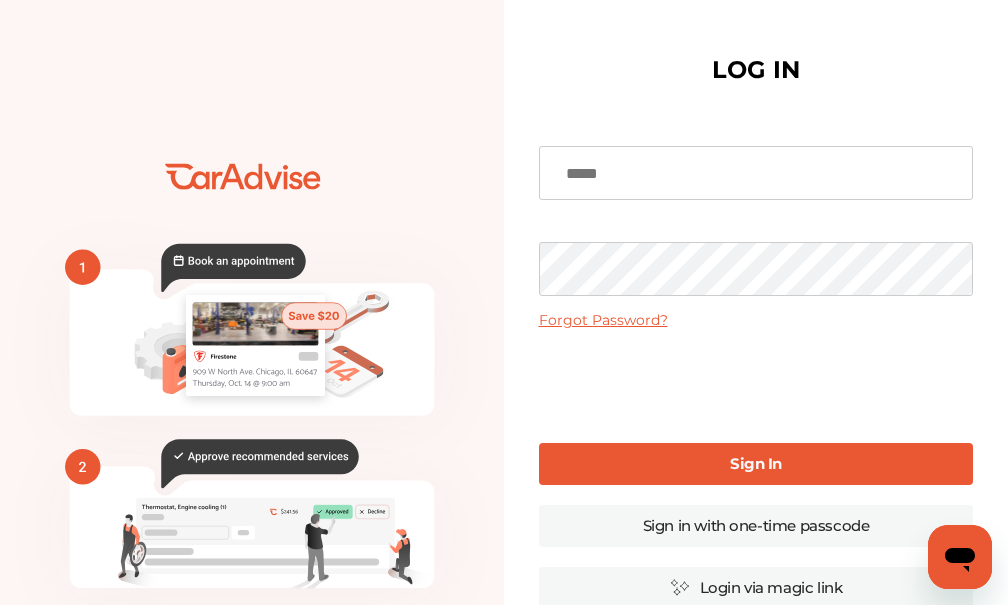 click at bounding box center (756, 173) 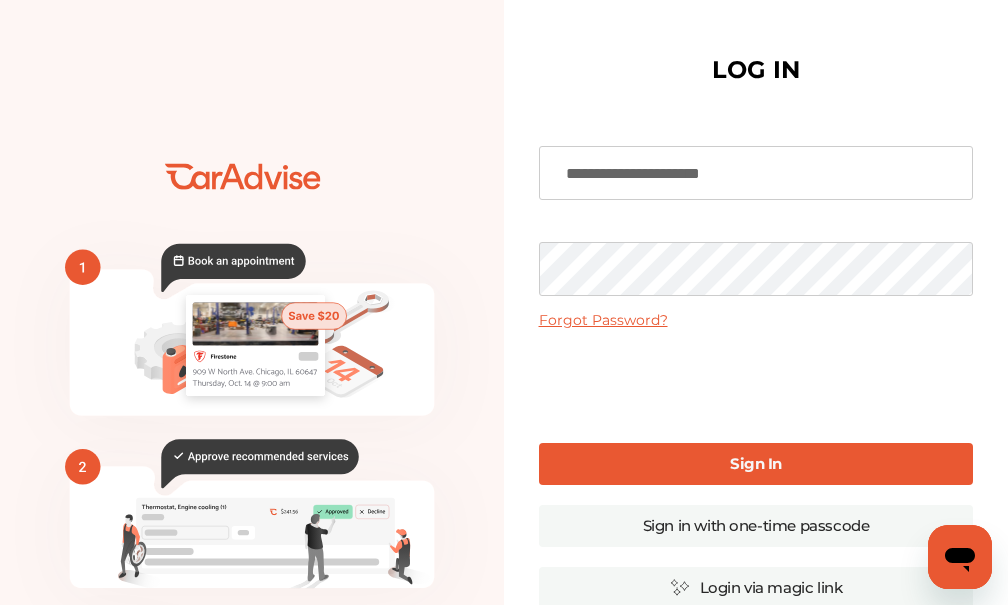 type on "**********" 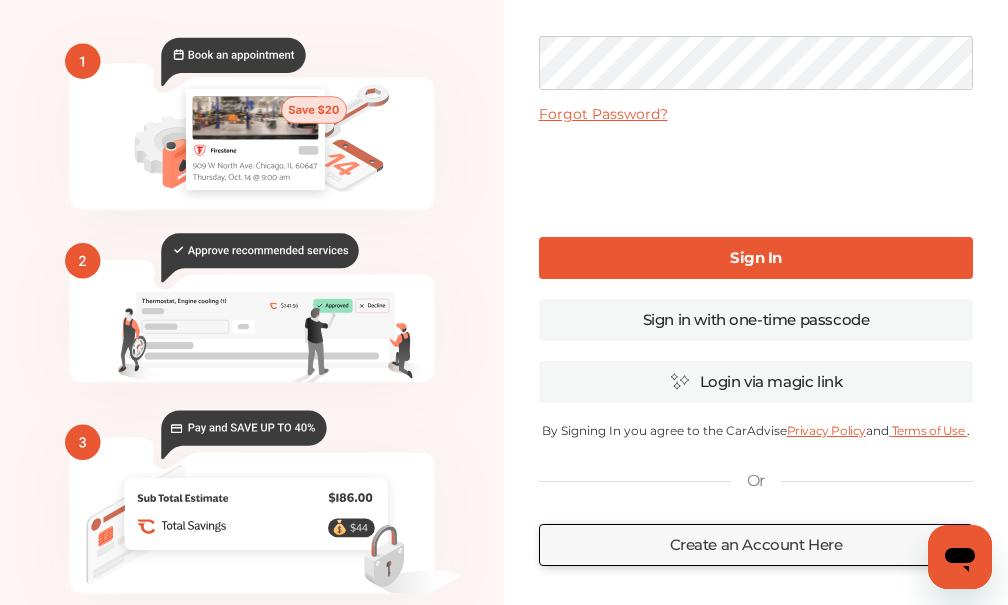 scroll, scrollTop: 300, scrollLeft: 0, axis: vertical 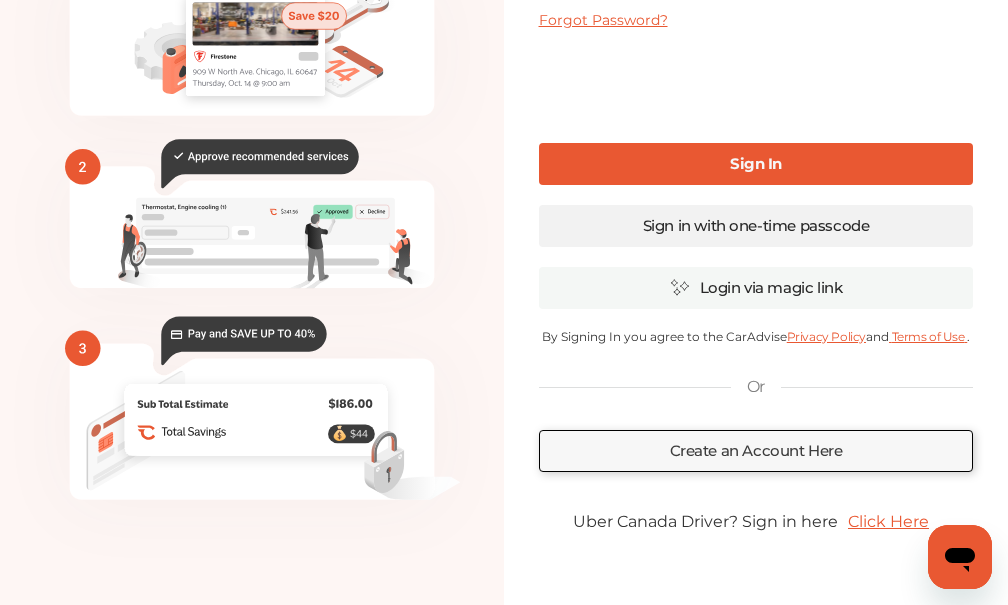 click on "Sign in with one-time passcode" at bounding box center [756, 226] 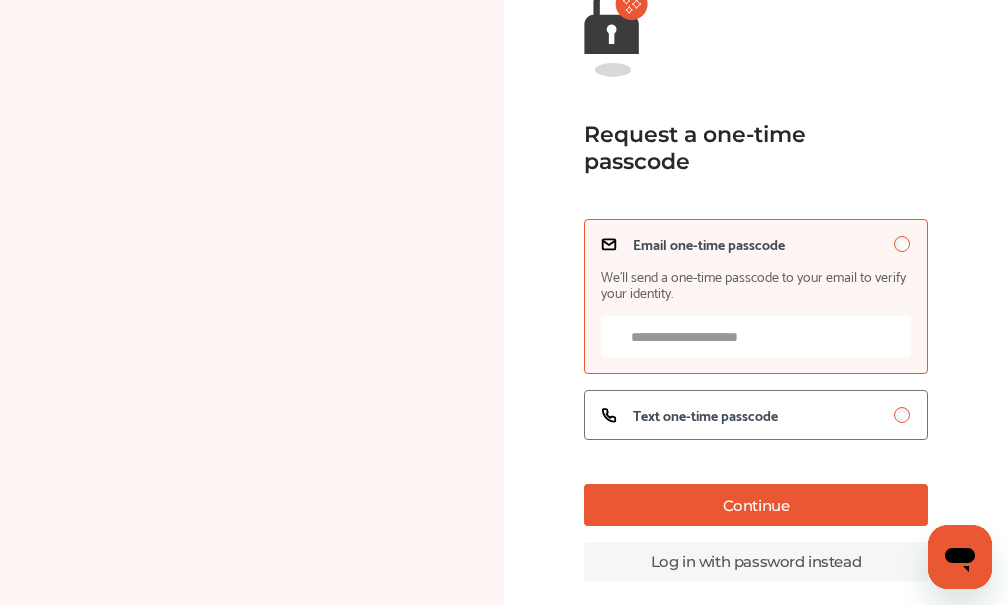 scroll, scrollTop: 278, scrollLeft: 0, axis: vertical 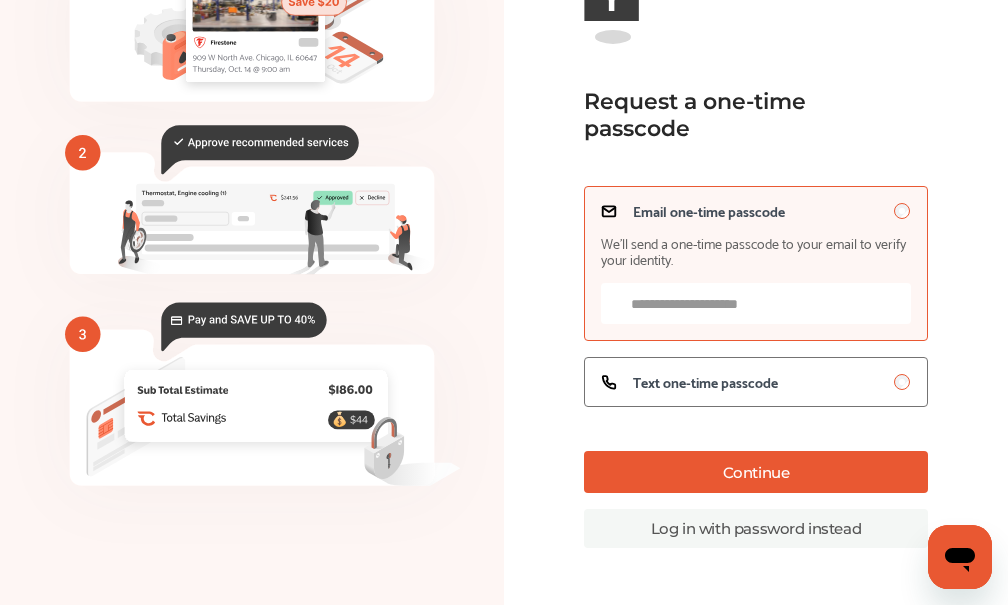 click on "Email one-time passcode We’ll send a one-time passcode to your email to verify your identity." at bounding box center (756, 303) 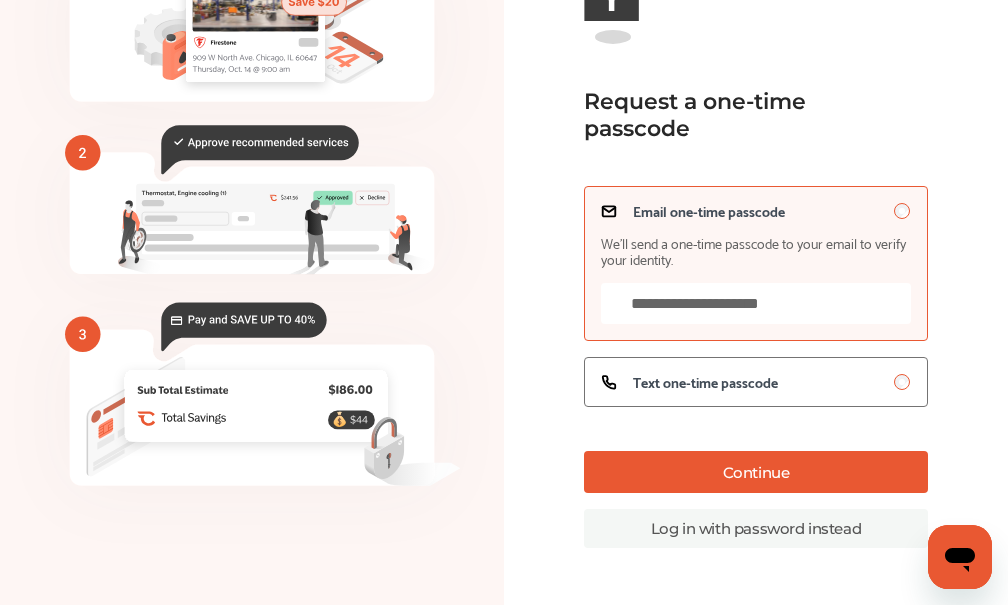 click on "**********" at bounding box center [756, 303] 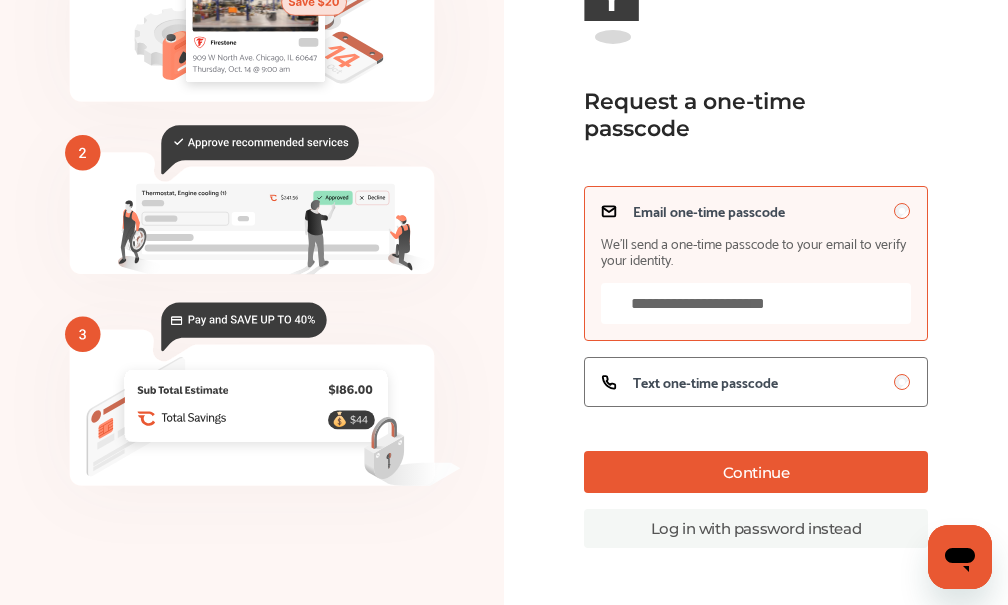 type on "**********" 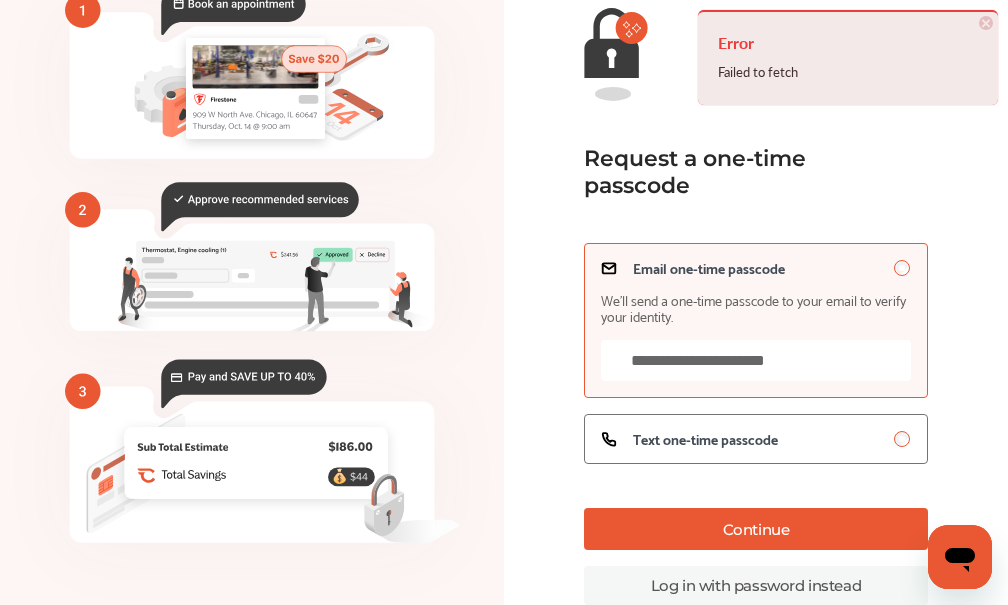 scroll, scrollTop: 0, scrollLeft: 0, axis: both 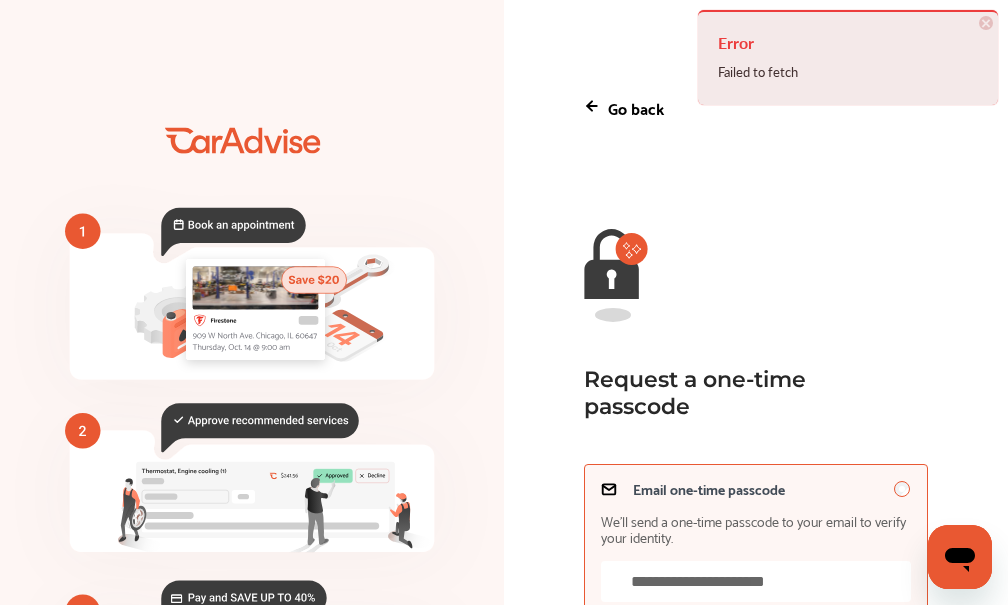 click on "Go back" at bounding box center (636, 107) 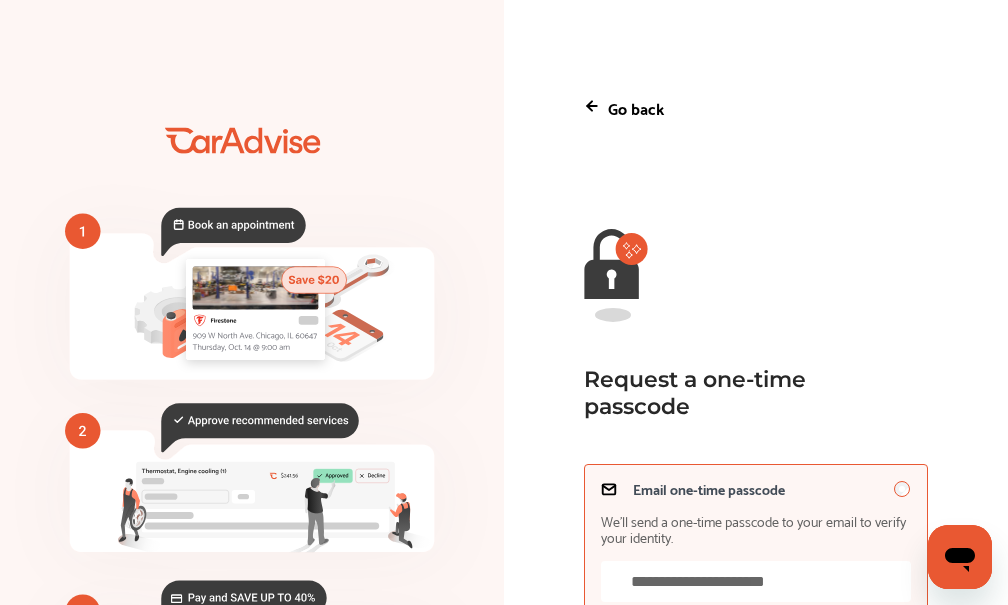 click 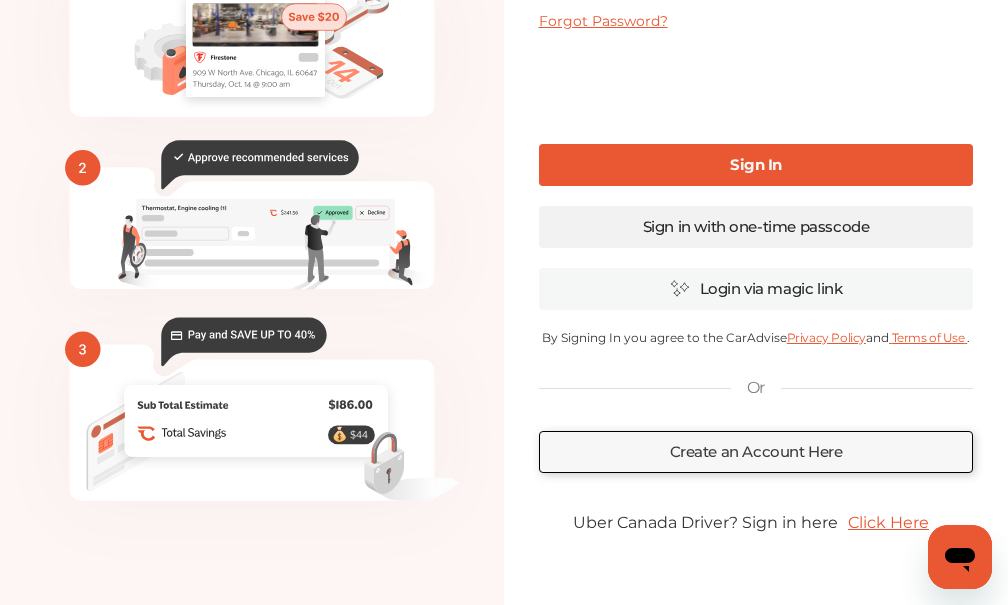 scroll, scrollTop: 300, scrollLeft: 0, axis: vertical 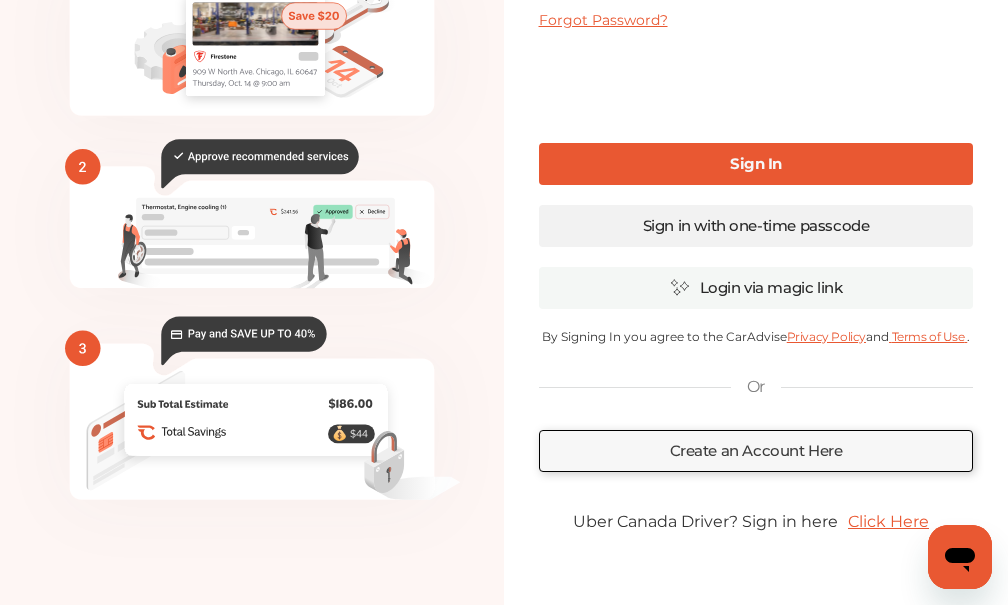 click on "Create an Account Here" at bounding box center [756, 451] 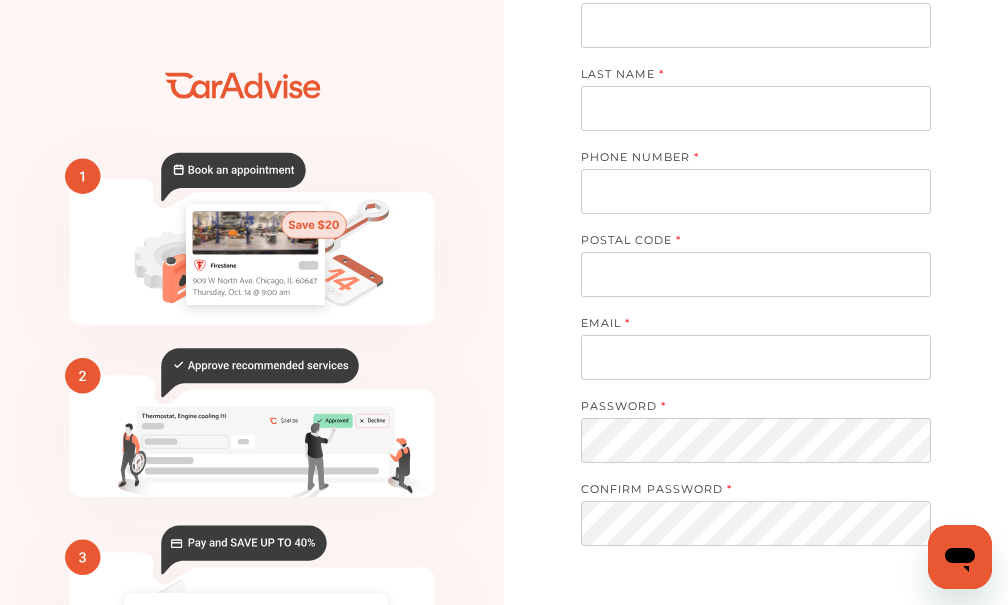scroll, scrollTop: 0, scrollLeft: 0, axis: both 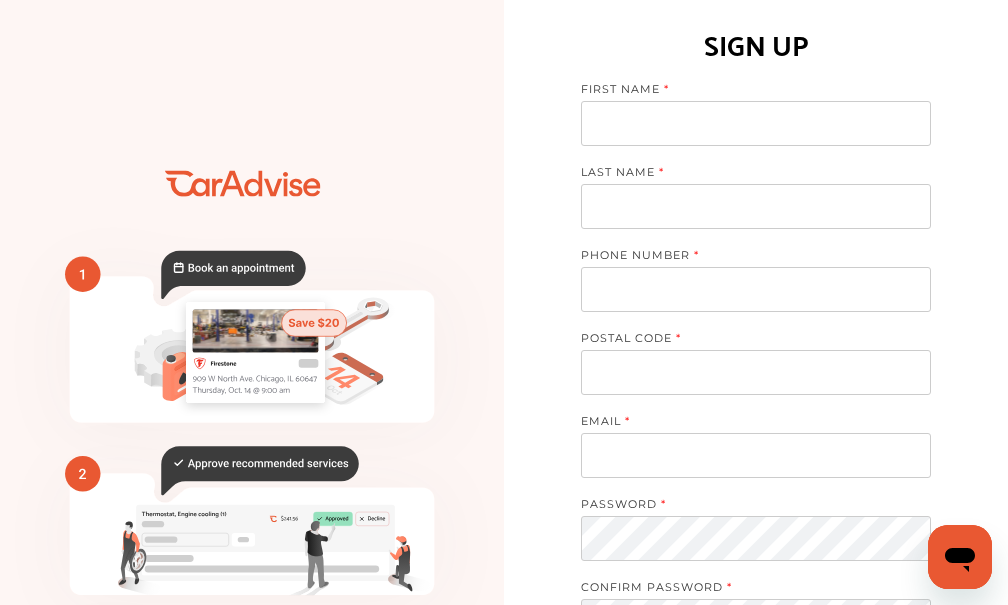 click at bounding box center (756, 123) 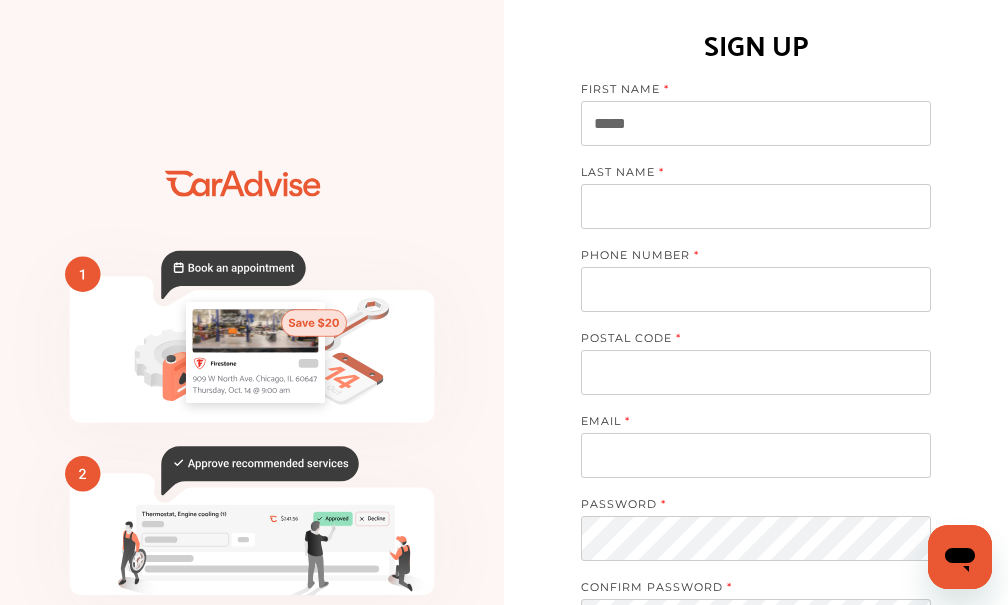 type on "*****" 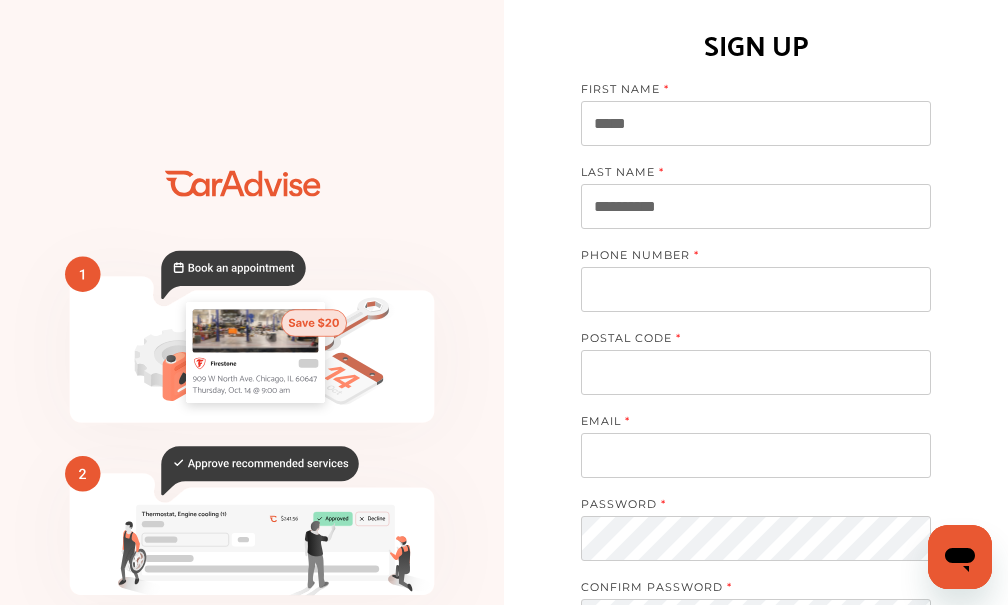 type on "**********" 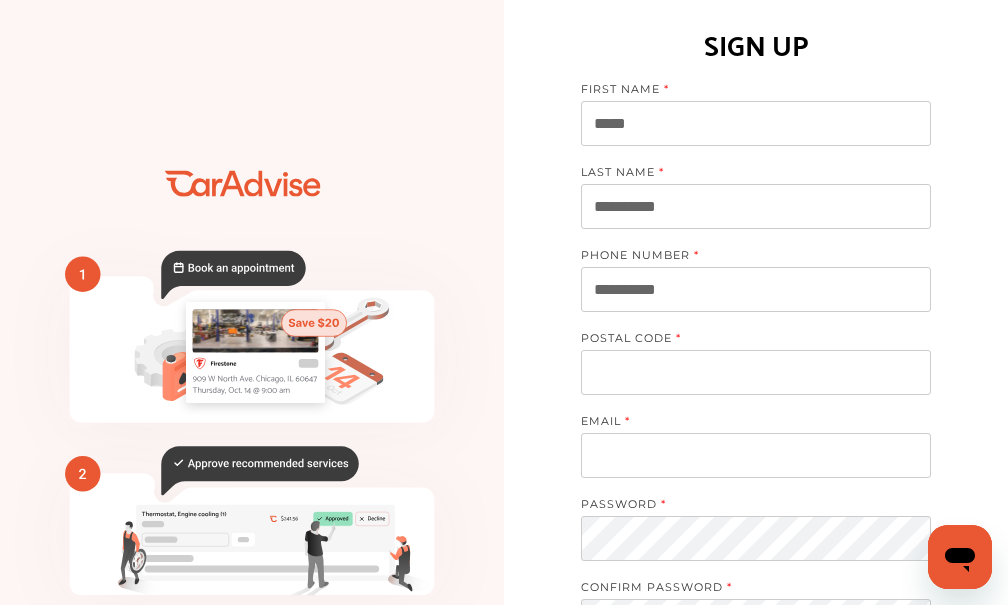 type on "**********" 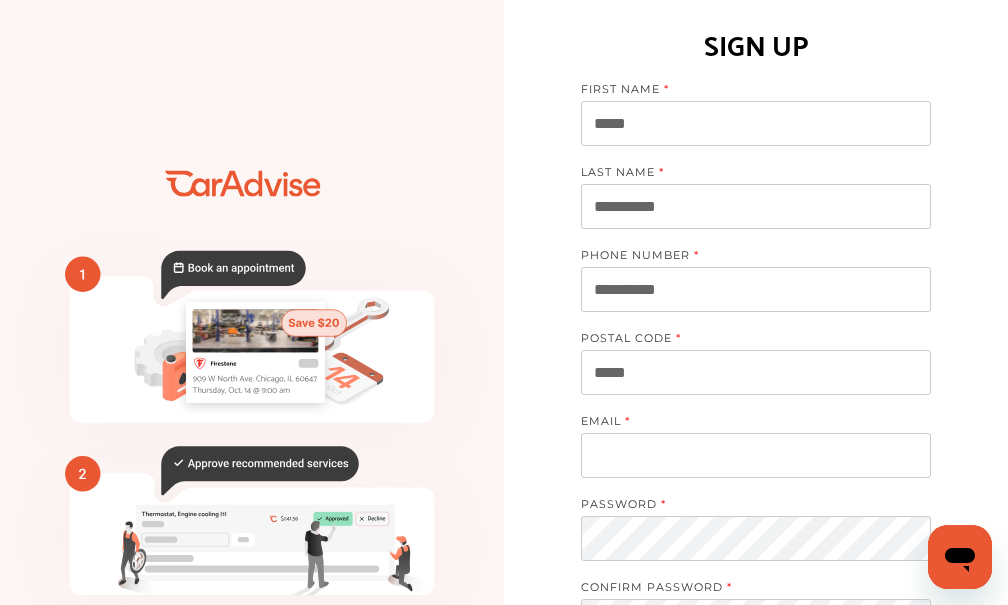 type on "*****" 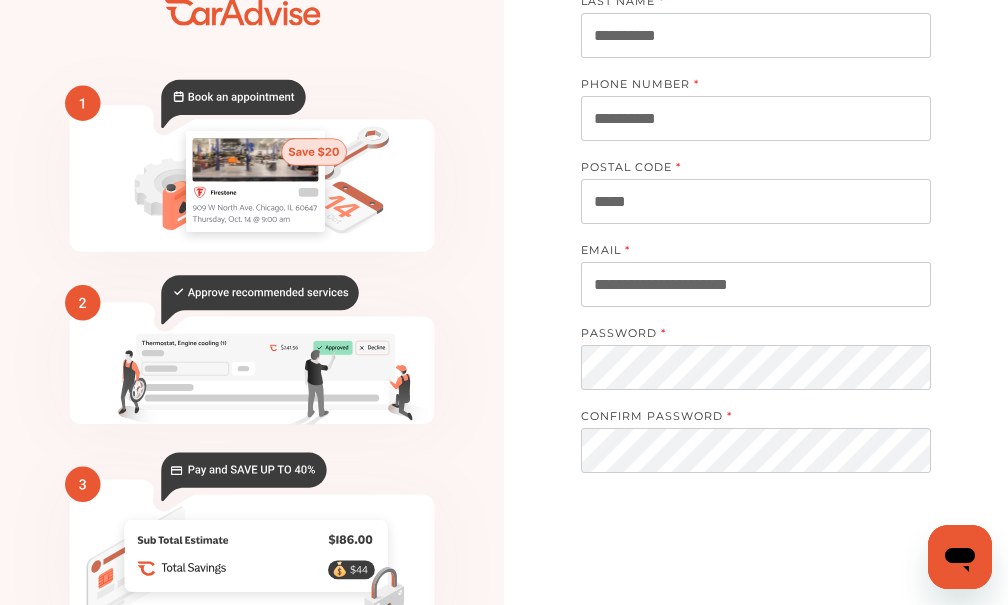 scroll, scrollTop: 200, scrollLeft: 0, axis: vertical 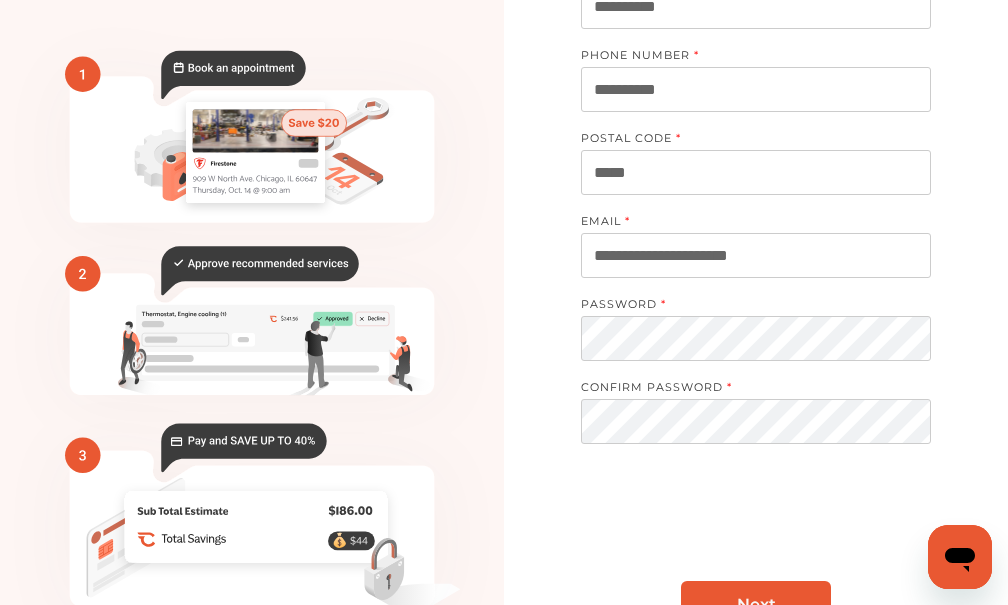 type on "**********" 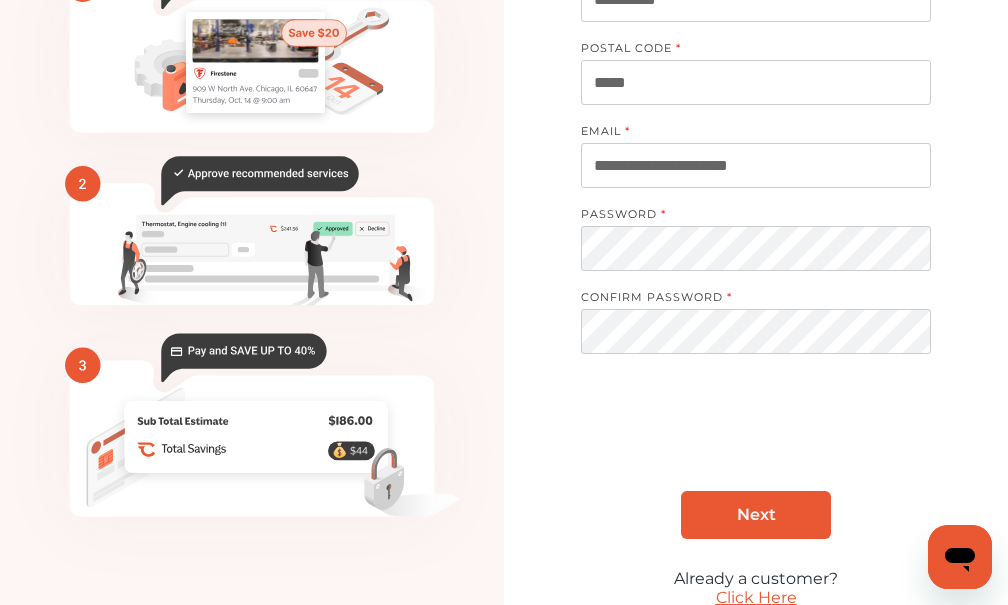 scroll, scrollTop: 300, scrollLeft: 0, axis: vertical 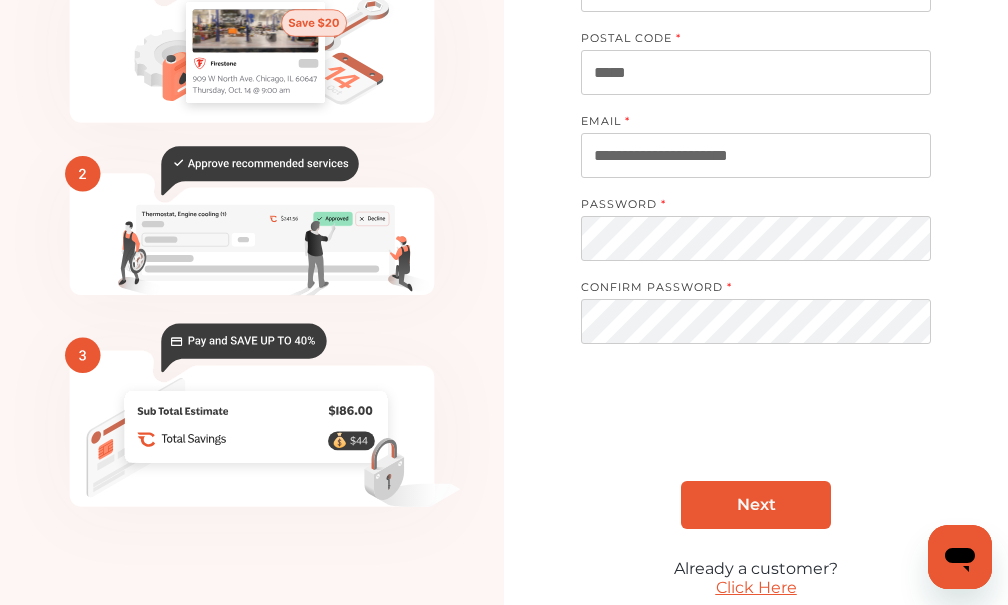 click on "Next" at bounding box center [756, 505] 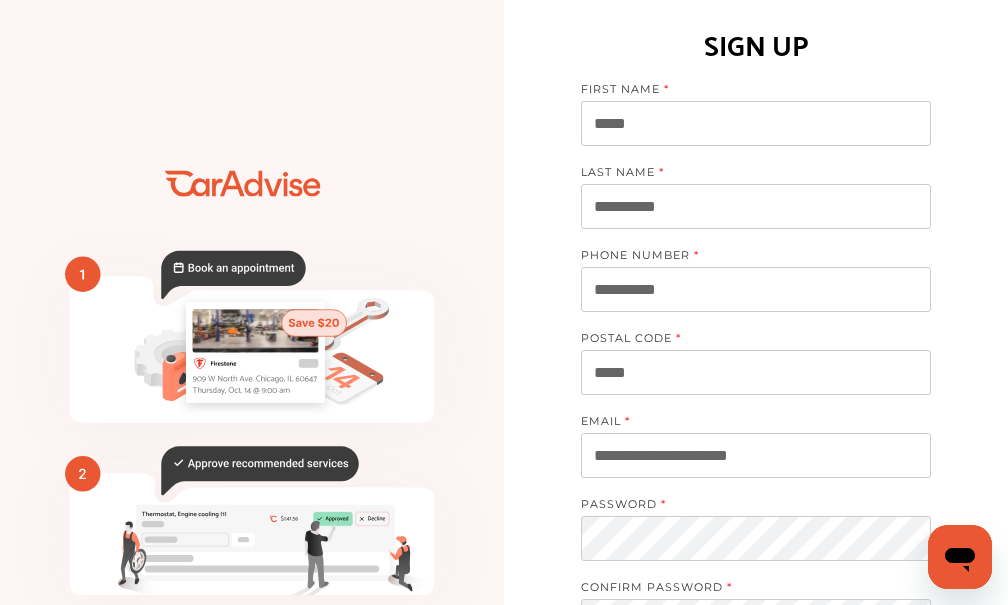 scroll, scrollTop: 385, scrollLeft: 0, axis: vertical 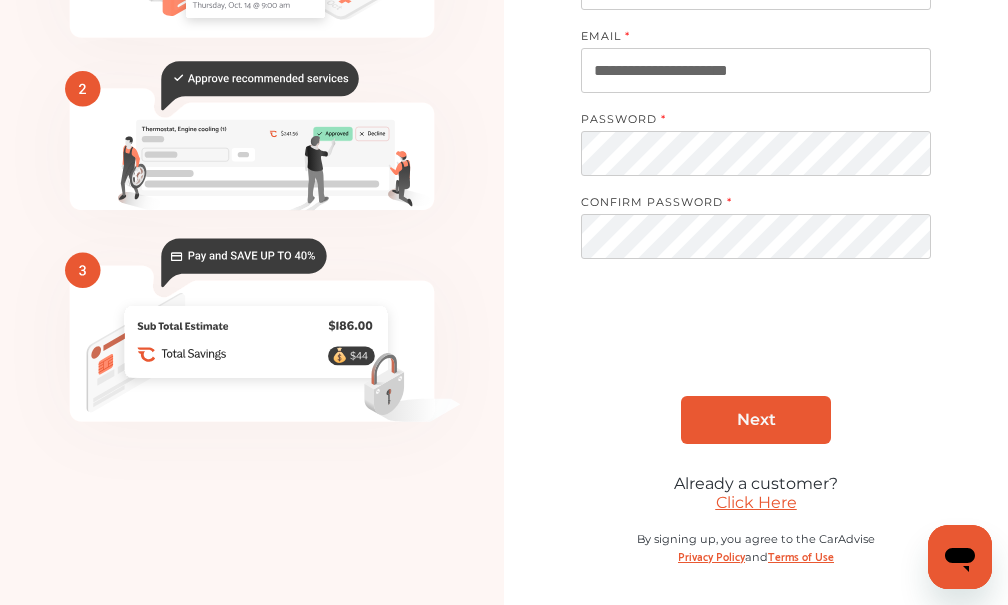 click on "Click Here" at bounding box center [756, 502] 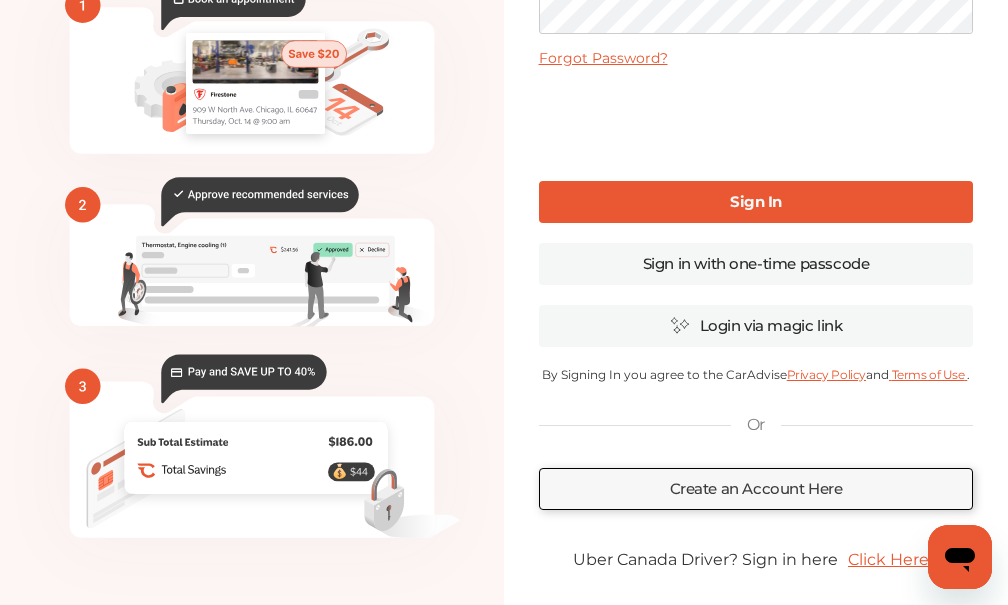 scroll, scrollTop: 371, scrollLeft: 0, axis: vertical 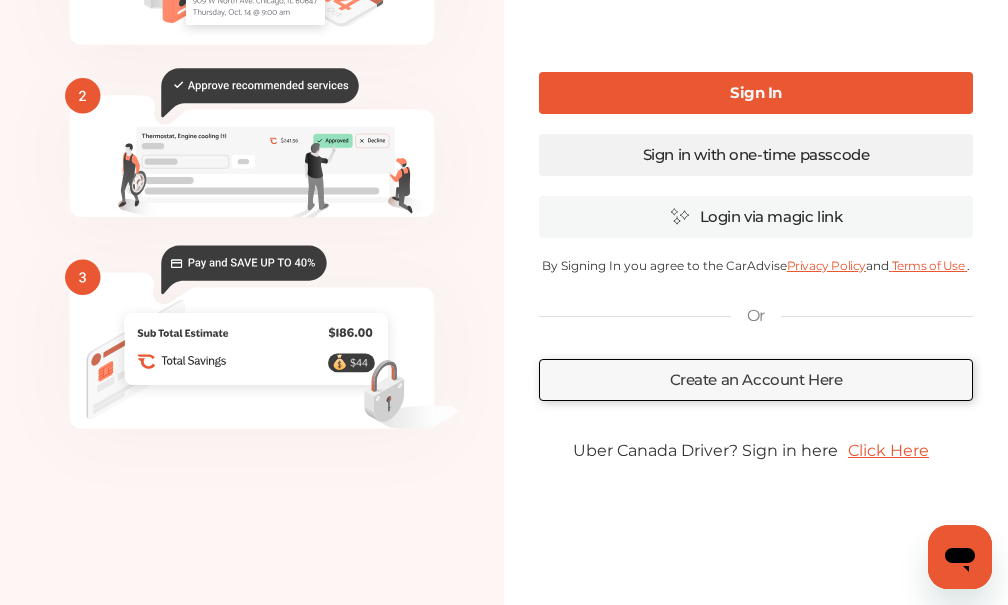 click on "Sign in with one-time passcode" at bounding box center [756, 155] 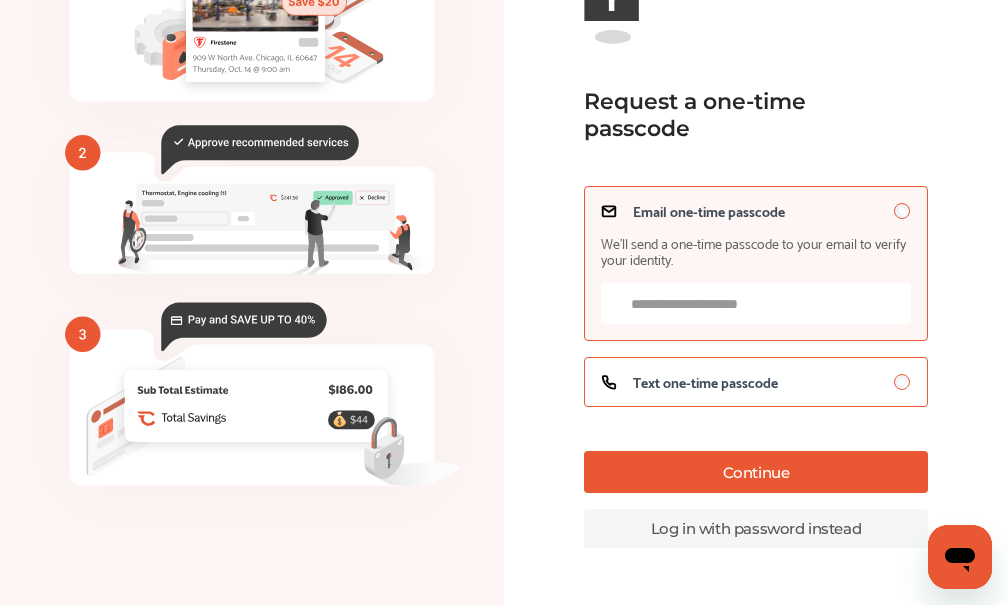 click on "Text one-time passcode" at bounding box center (756, 382) 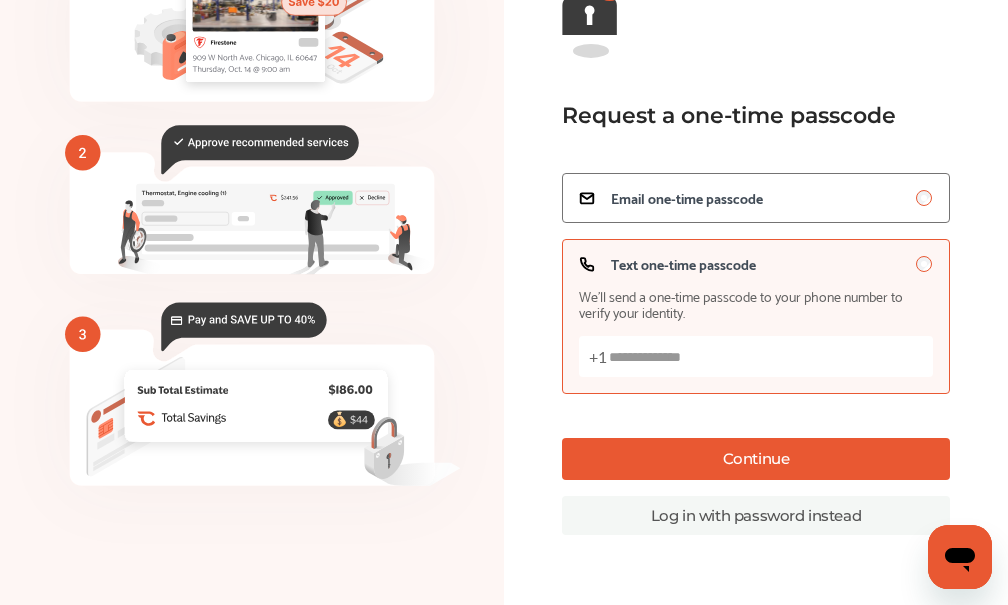 click on "Text one-time passcode We’ll send a one-time passcode to your phone number to verify your identity. +1" at bounding box center [756, 356] 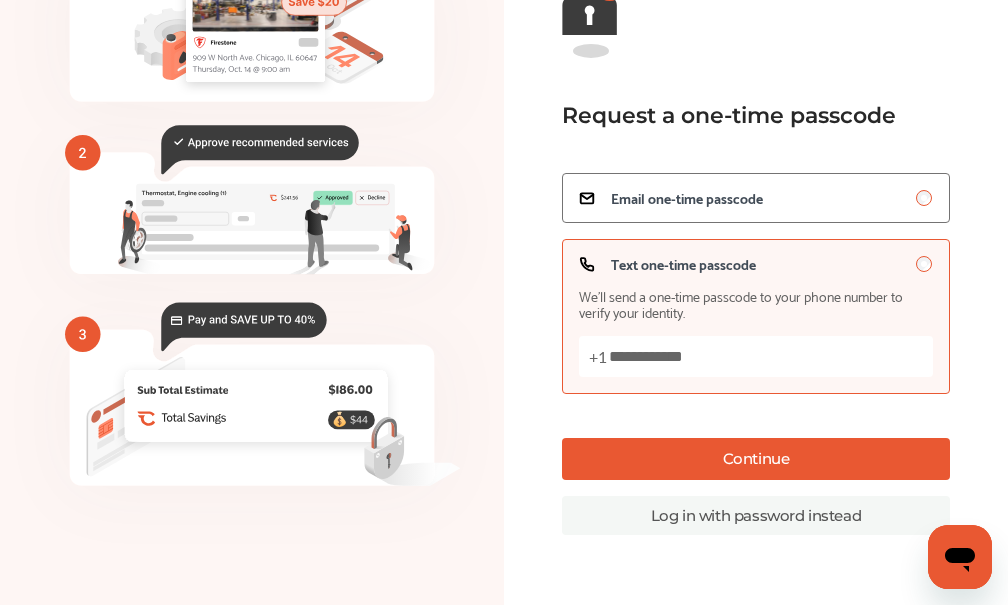 type on "**********" 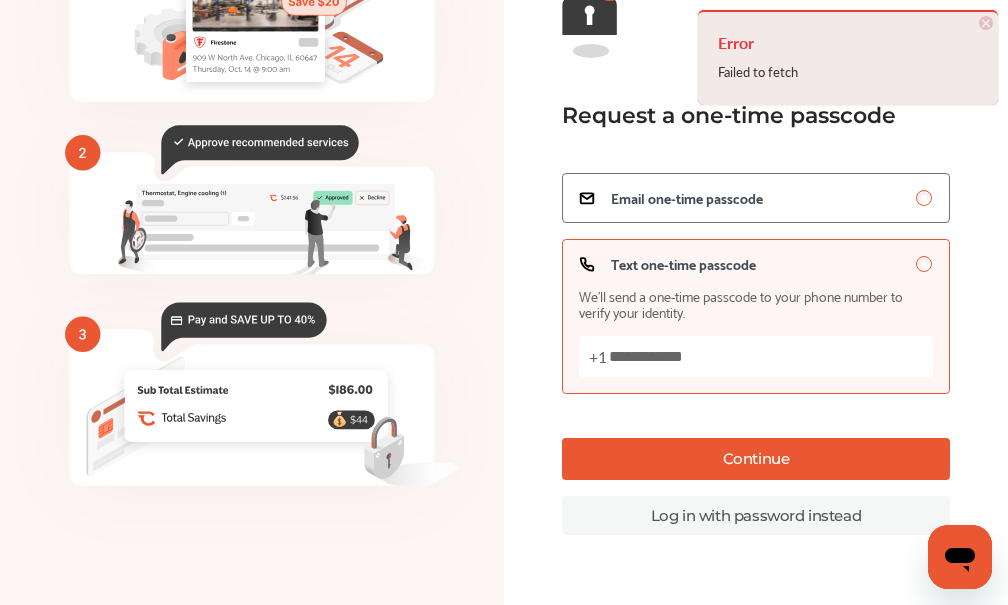 drag, startPoint x: 751, startPoint y: 357, endPoint x: 593, endPoint y: 381, distance: 159.8124 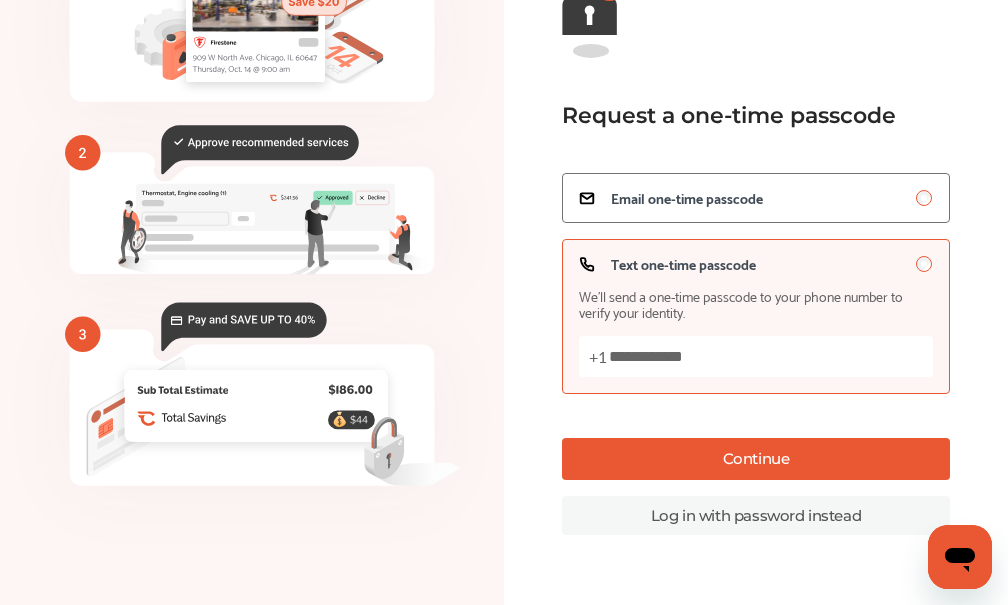 type on "**********" 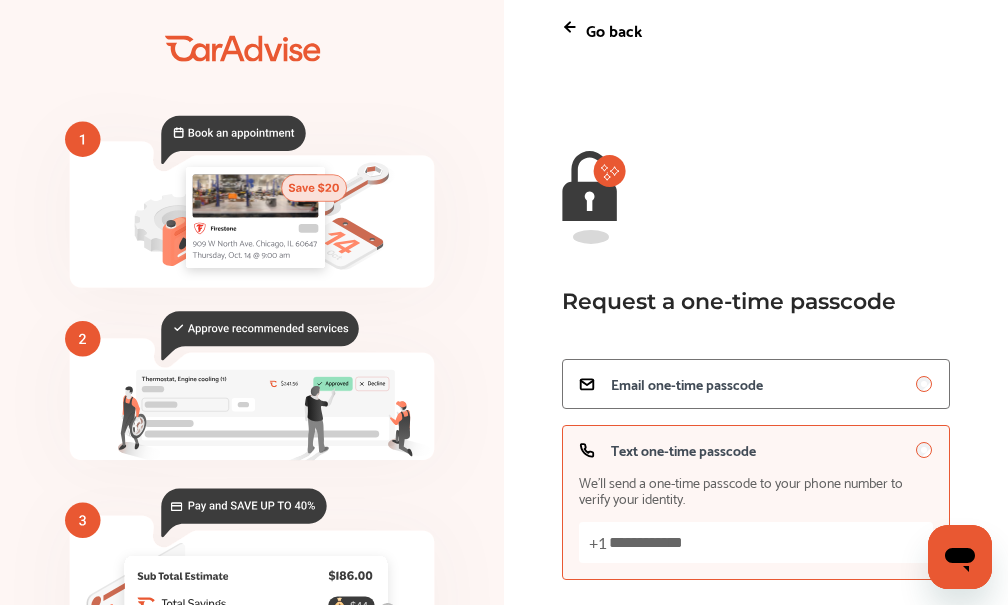 scroll, scrollTop: 0, scrollLeft: 0, axis: both 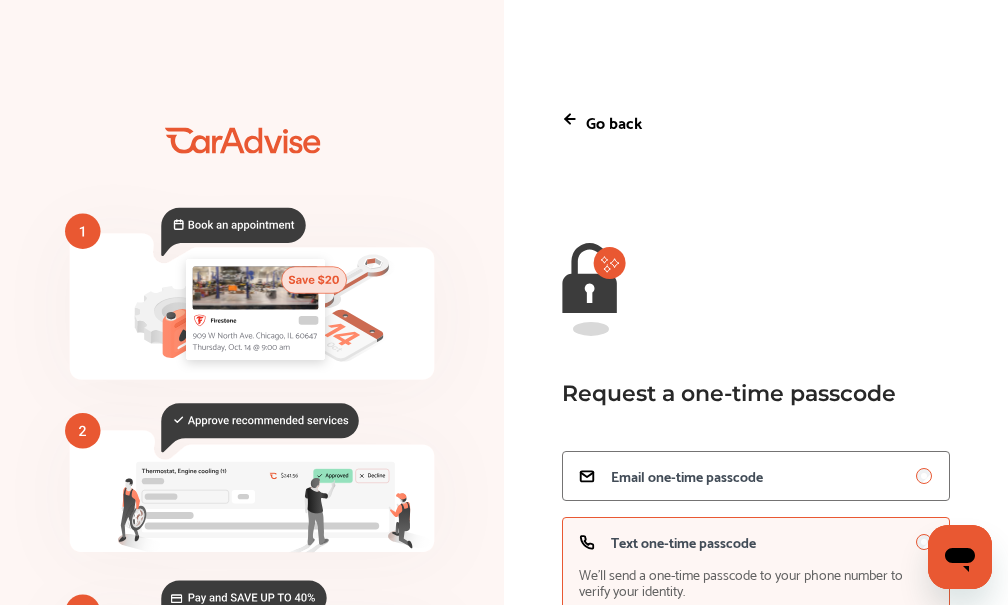click 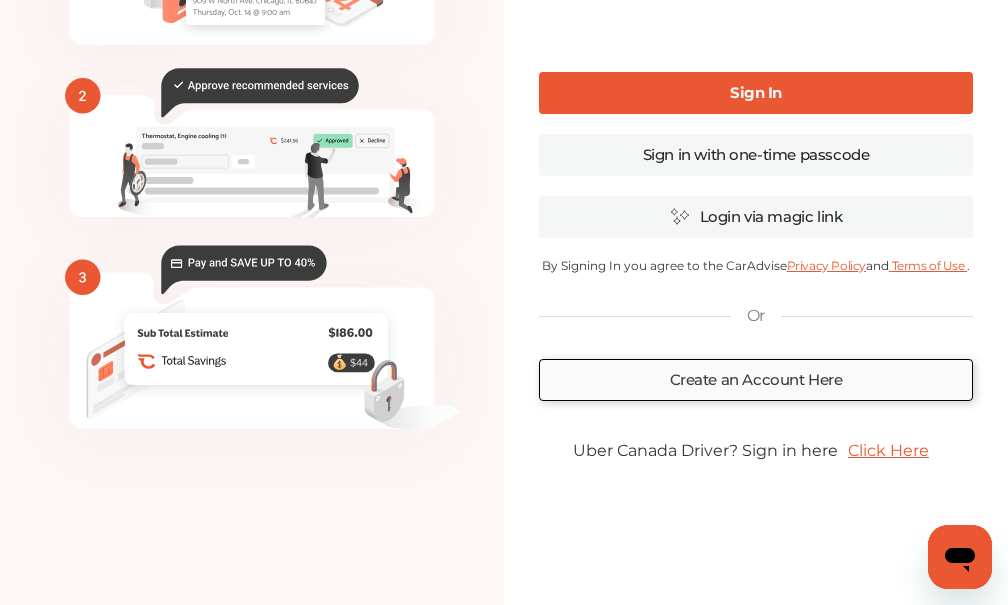 click on "Create an Account Here" at bounding box center [756, 380] 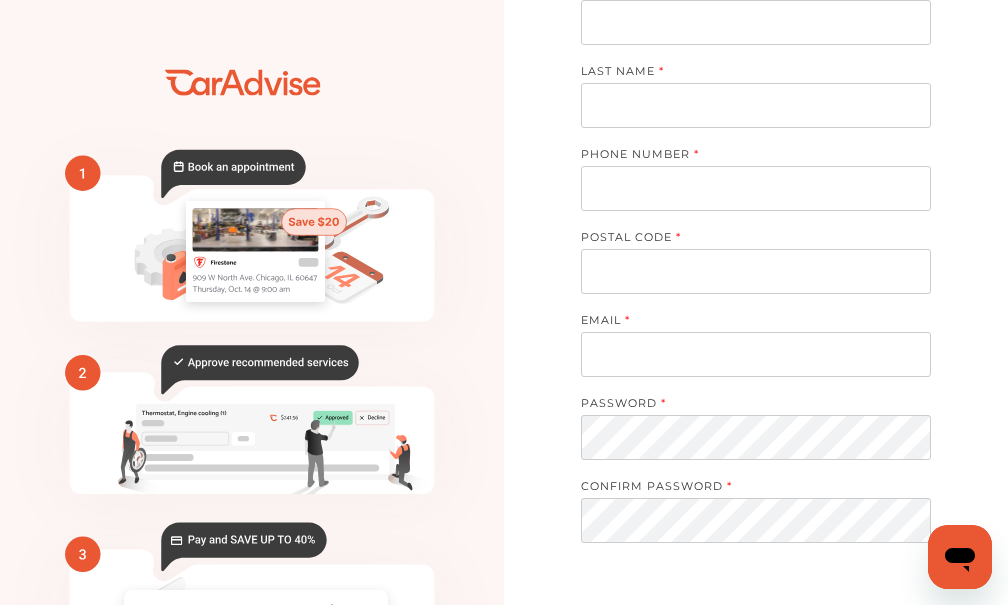 scroll, scrollTop: 0, scrollLeft: 0, axis: both 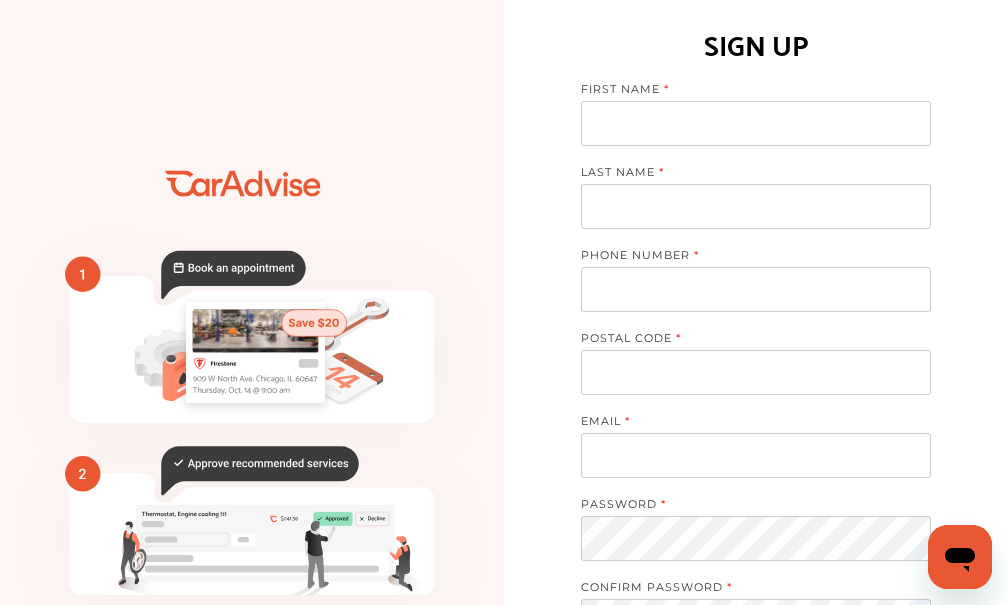 click at bounding box center (756, 123) 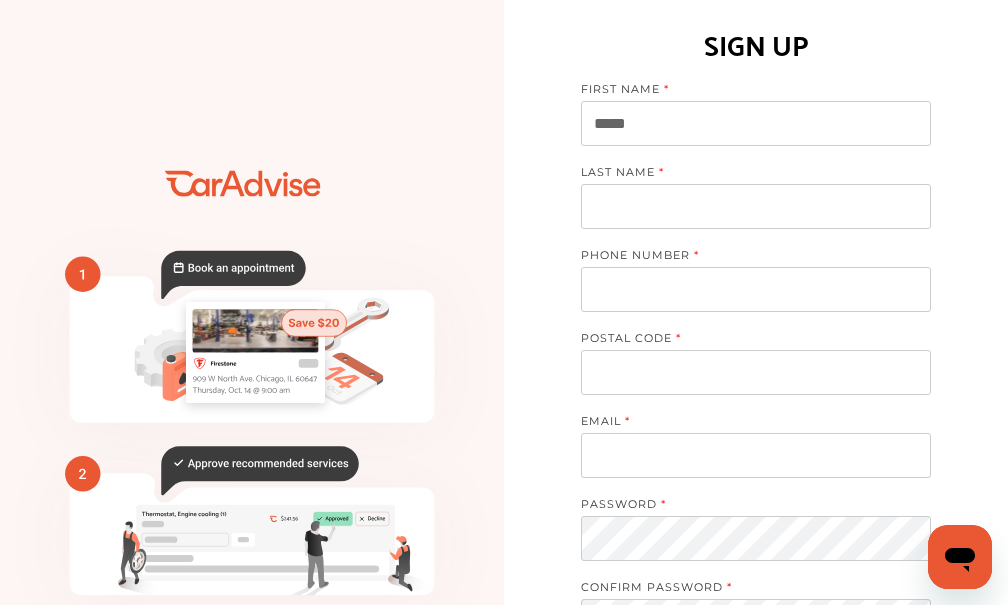 type on "*****" 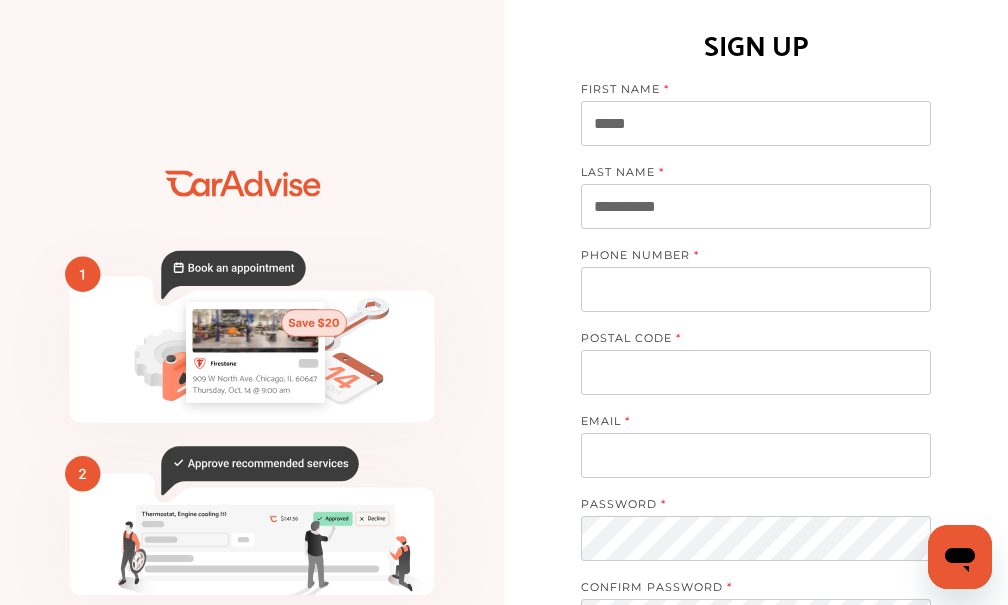 type on "**********" 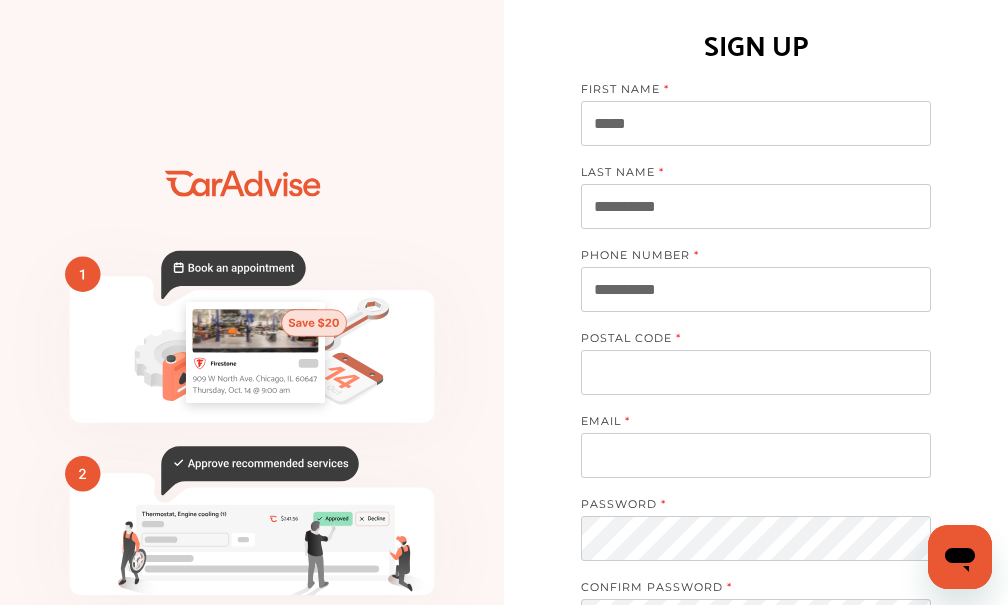 type on "**********" 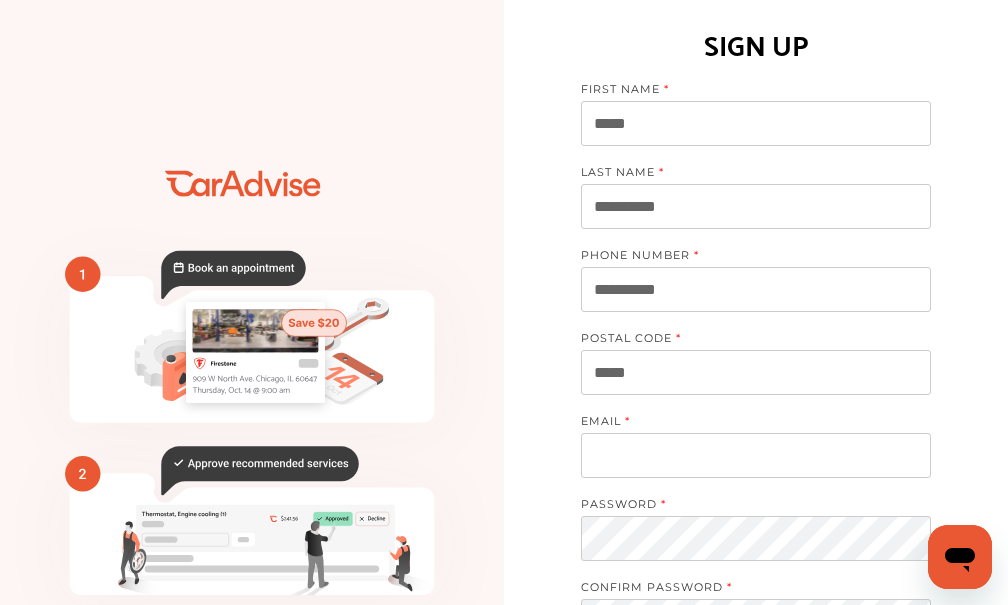 type on "*****" 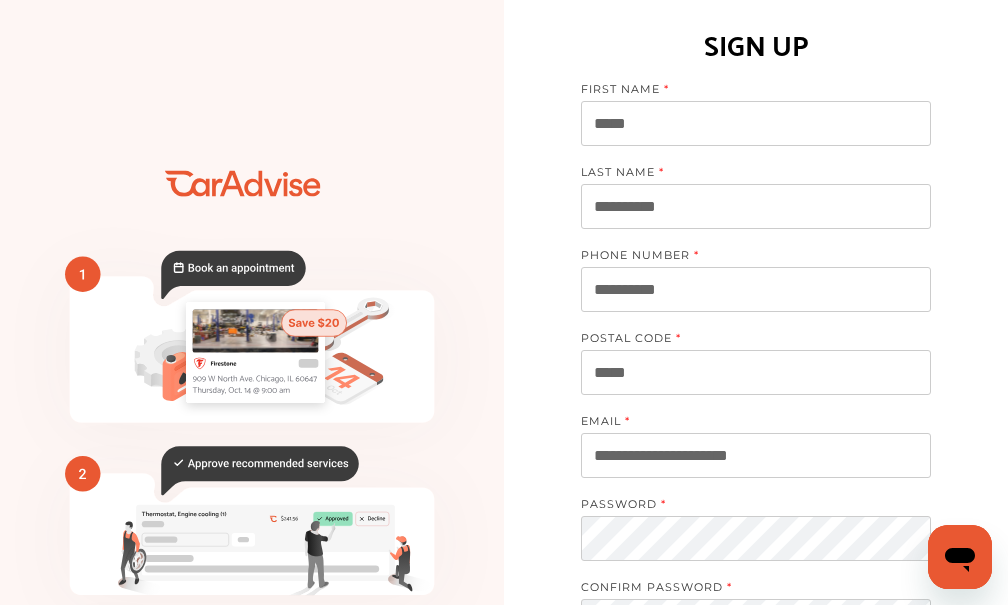 type on "**********" 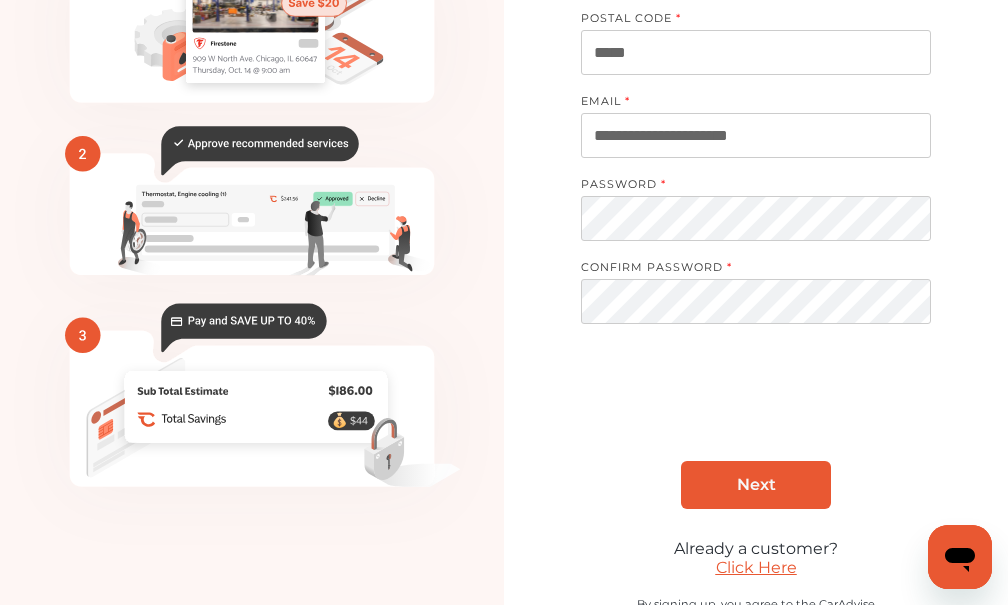 scroll, scrollTop: 339, scrollLeft: 0, axis: vertical 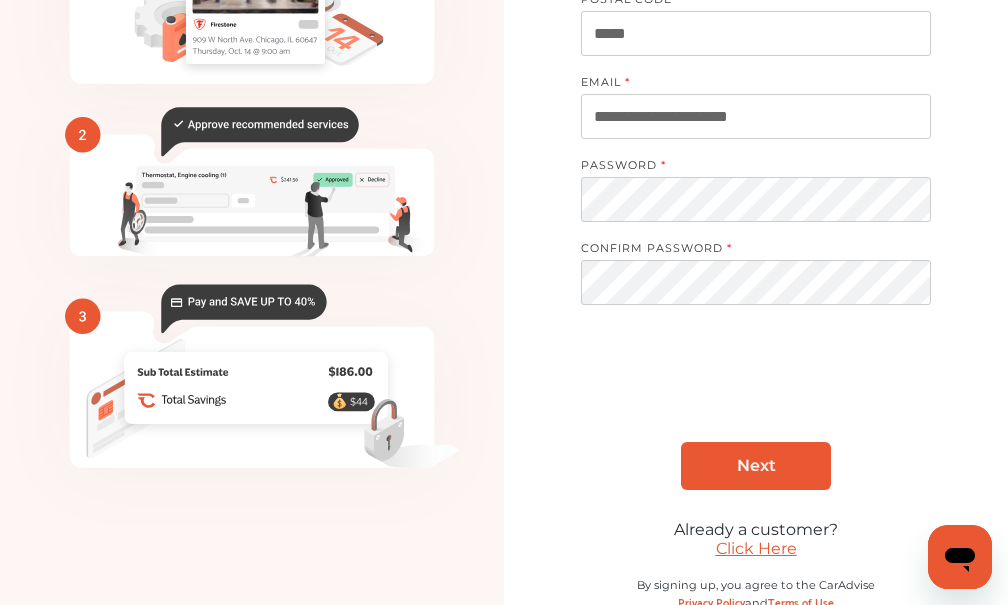 click on "Next" at bounding box center (756, 466) 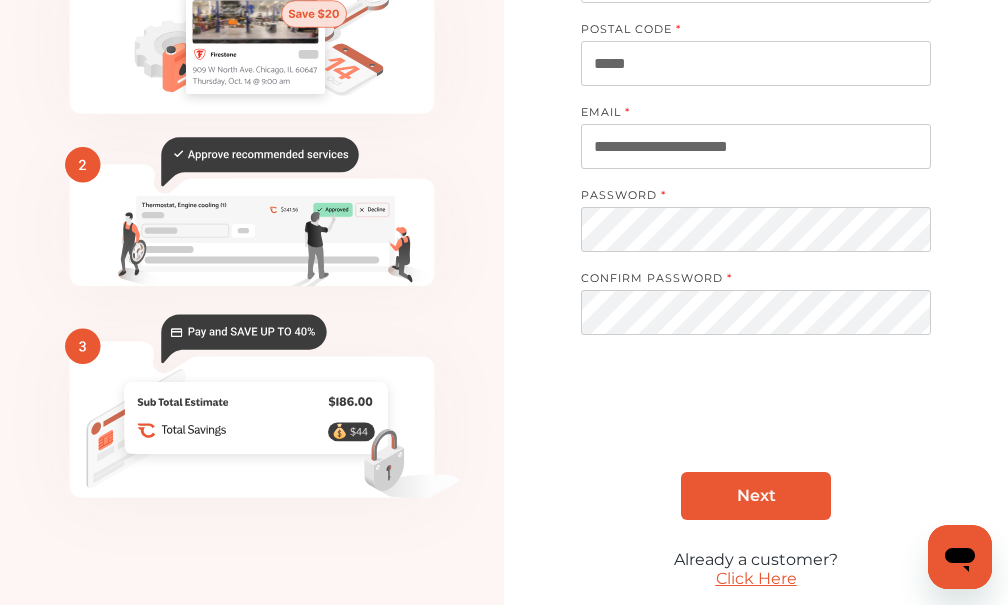 scroll, scrollTop: 385, scrollLeft: 0, axis: vertical 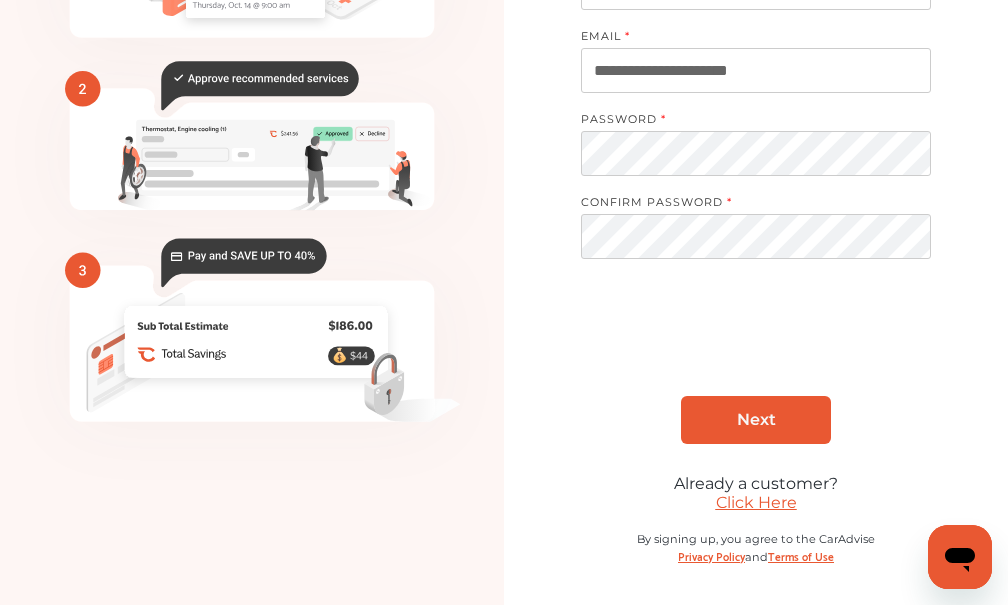 click on "Next" at bounding box center (756, 420) 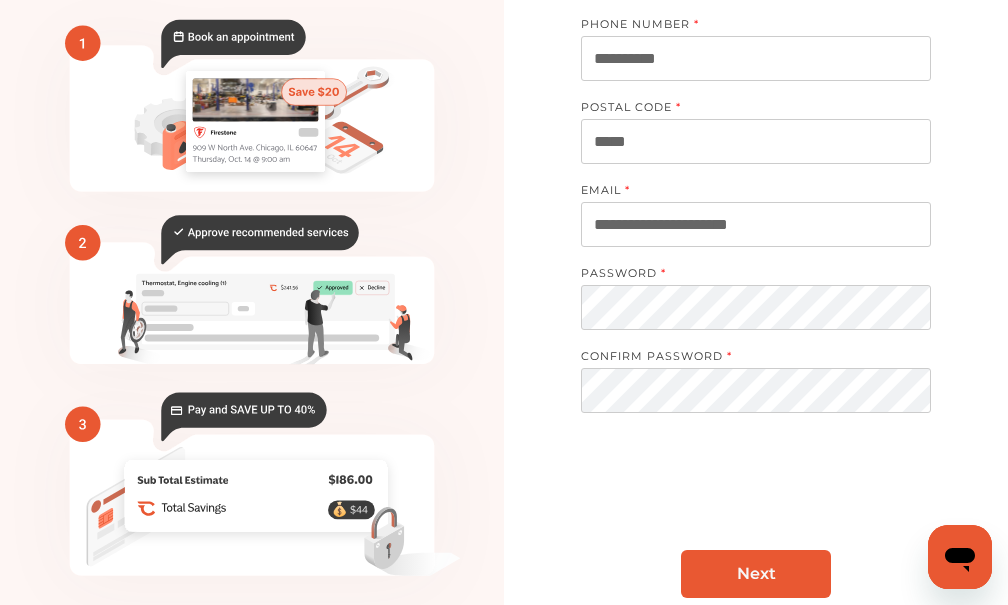 scroll, scrollTop: 385, scrollLeft: 0, axis: vertical 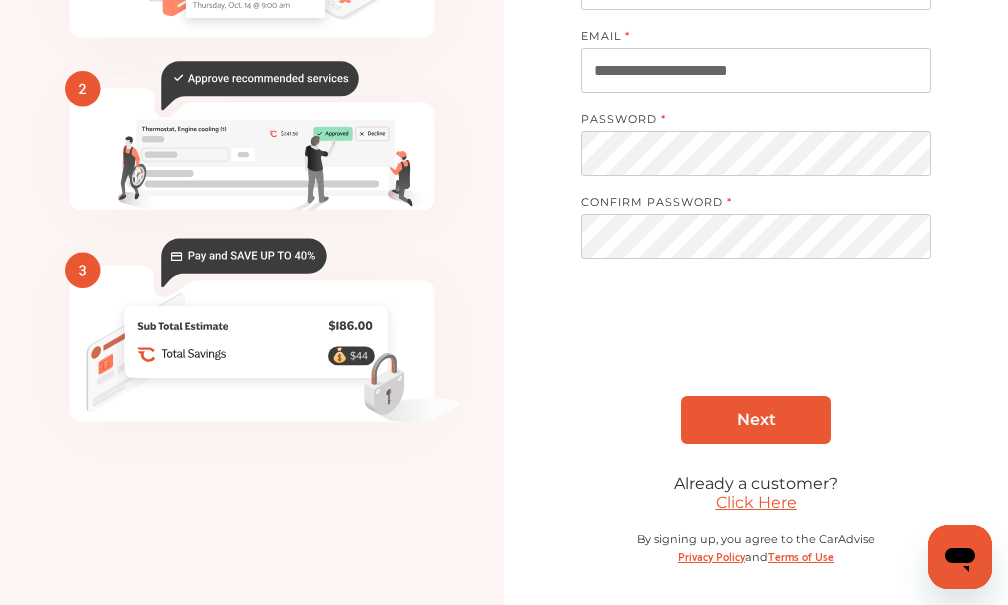 click on "Click Here" at bounding box center (756, 502) 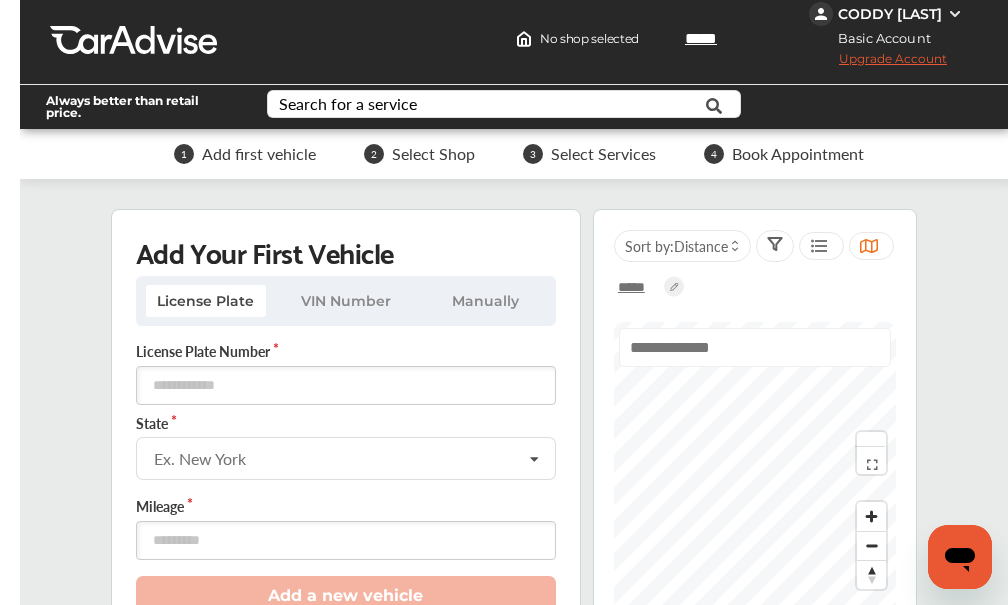 scroll, scrollTop: 0, scrollLeft: 0, axis: both 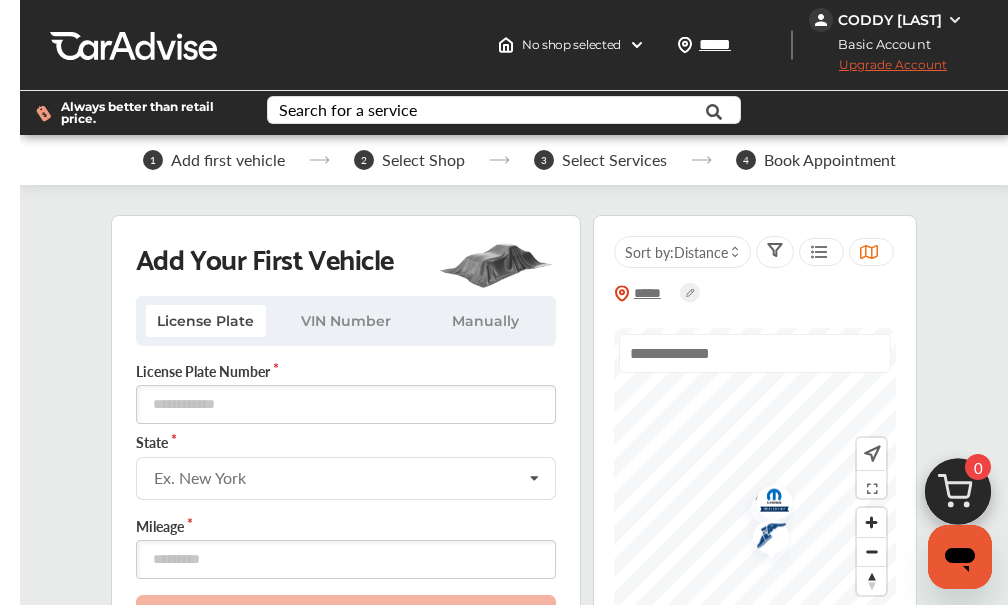 click on "Manually" at bounding box center (486, 321) 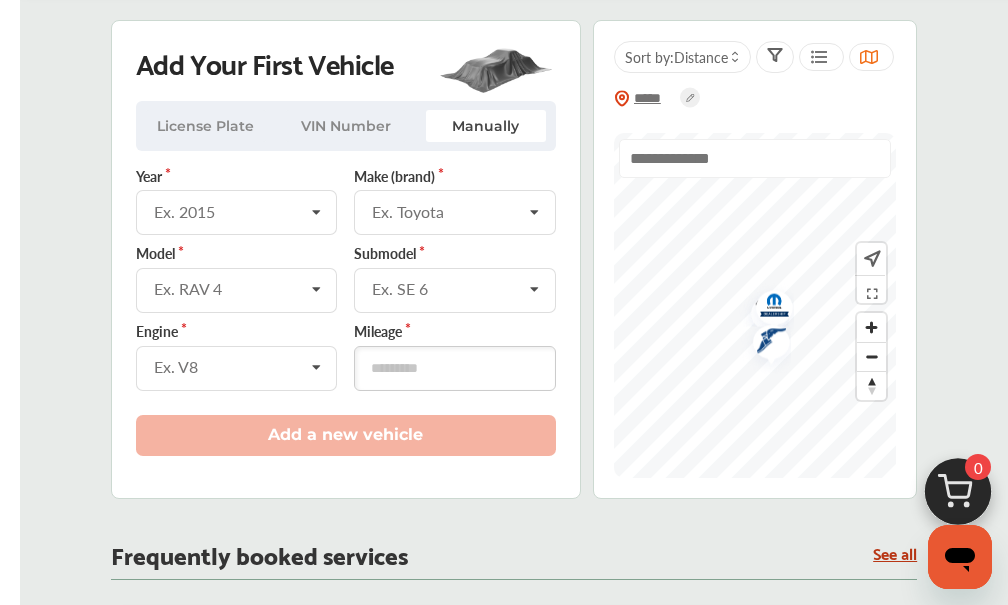 scroll, scrollTop: 200, scrollLeft: 0, axis: vertical 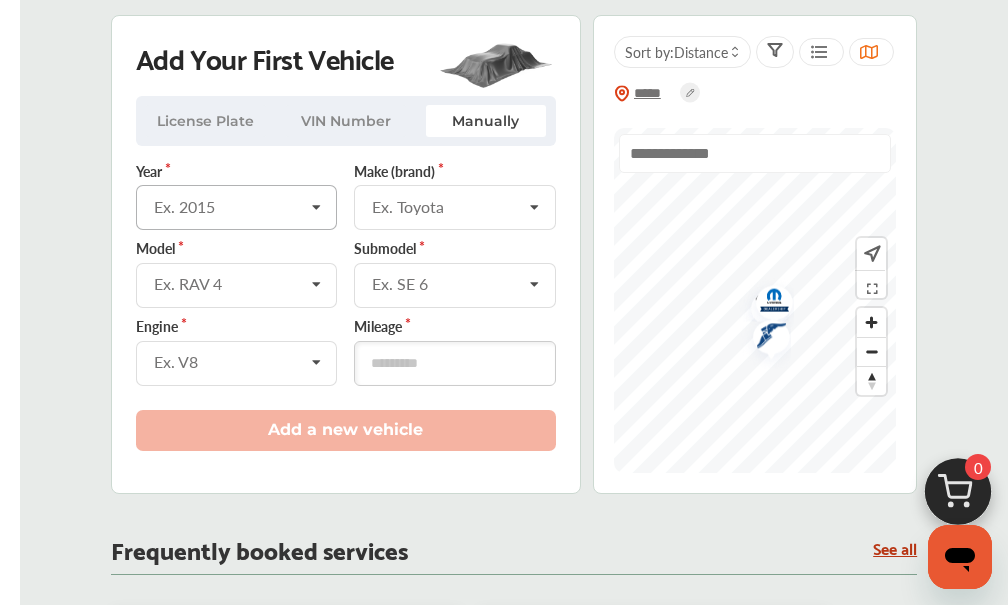 click on "Ex. 2015" at bounding box center (229, 207) 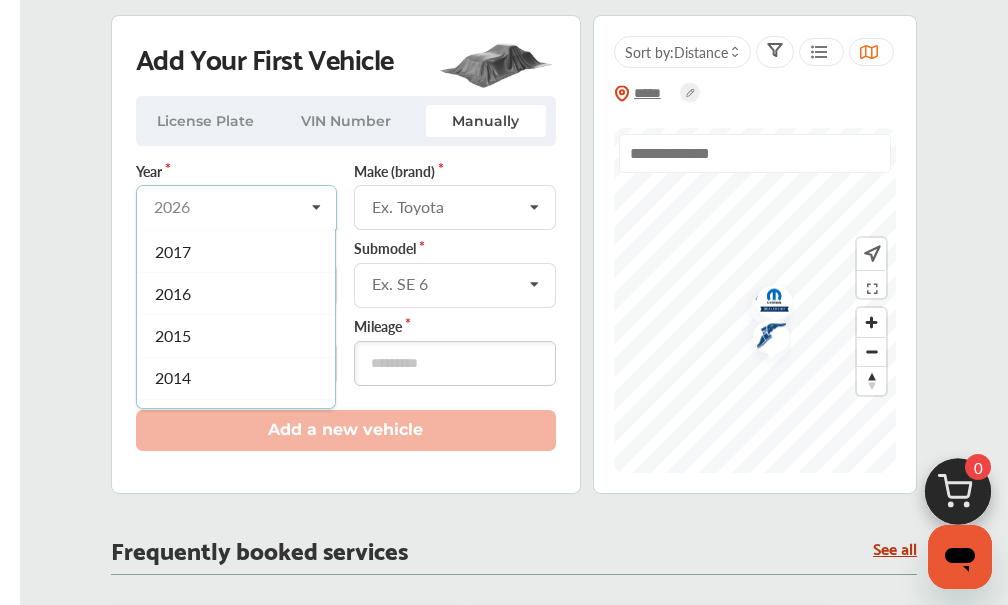 scroll, scrollTop: 400, scrollLeft: 0, axis: vertical 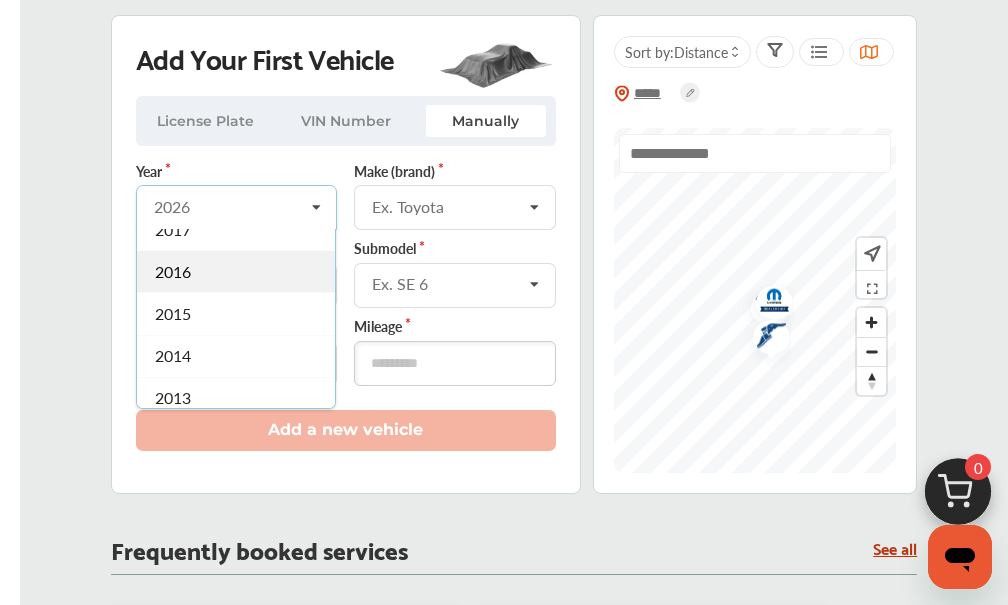 click on "2016" at bounding box center (236, 272) 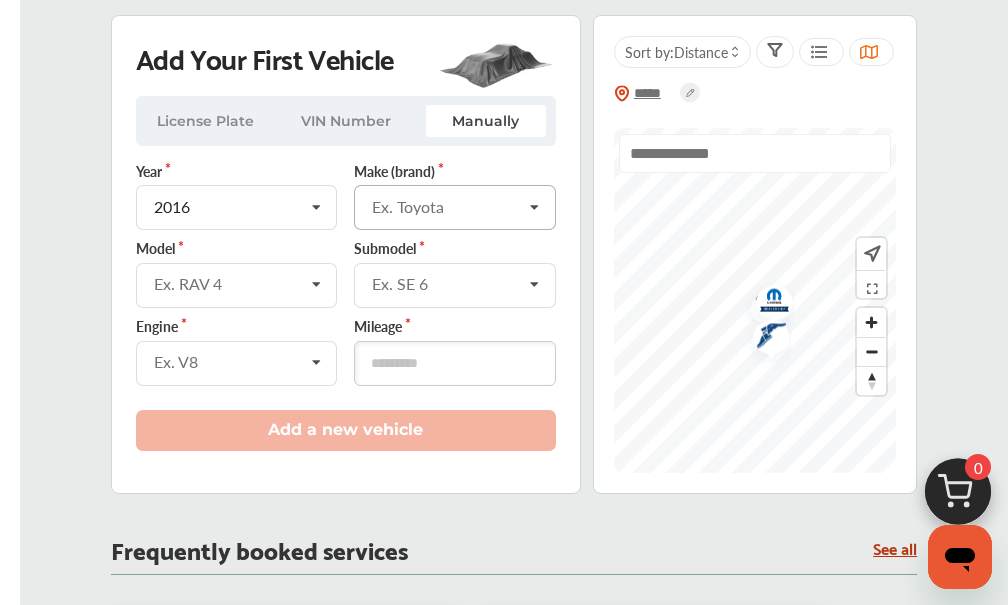 click on "Ex. Toyota" at bounding box center (447, 207) 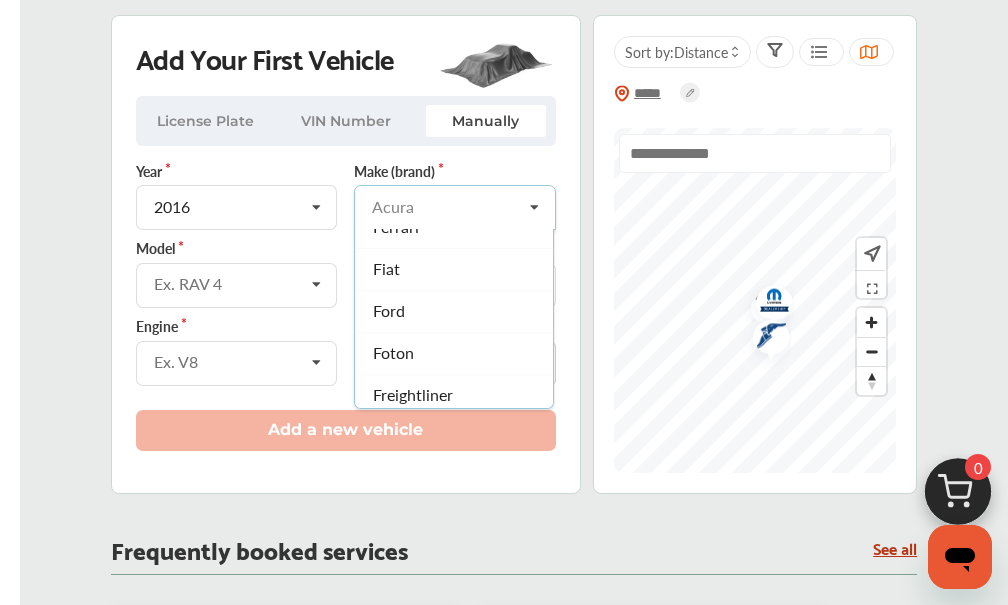 scroll, scrollTop: 500, scrollLeft: 0, axis: vertical 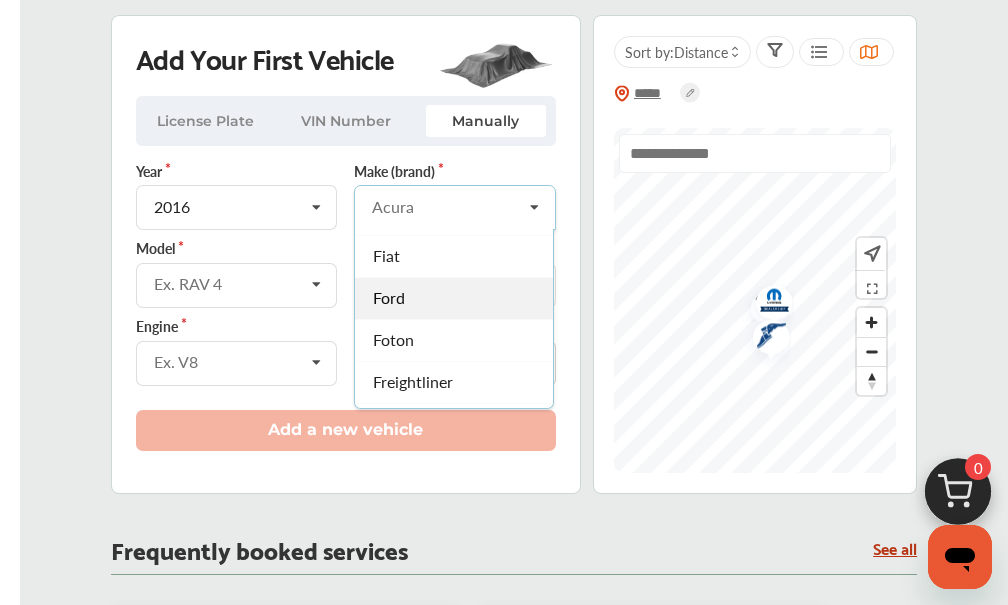 click on "Ford" at bounding box center [454, 298] 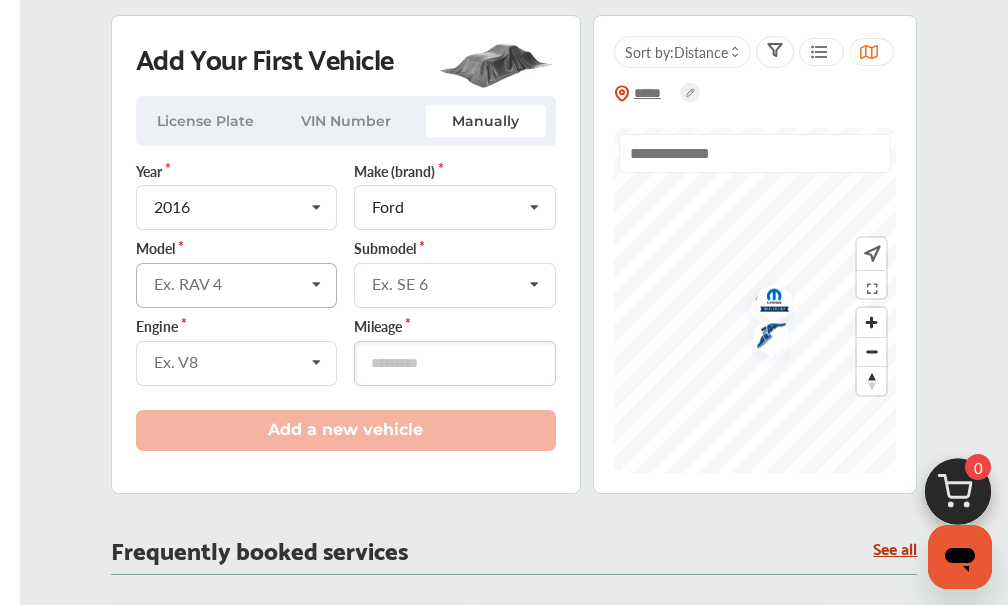 click on "Ex. RAV 4 C-Max E-350 Super Duty E-450 Super Duty E450-SUPER DUTY EcoSport Edge Escape Expedition Explorer F-150 F-250 Super Duty F-350 F-350 Super Duty F-450 Super Duty F-550 Super Duty F450 F53 F53 F550 F59 F59 F650 F750 Fiesta Figo Flex Focus Fusion Lobo Mustang Police Interceptor Sedan Police Interceptor Utility Ranger Special Service Police Sedan Taurus Transit Transit Connect Transit Custom Transit-150 Transit-250 Transit-350 Transit-350 HD" at bounding box center (237, 285) 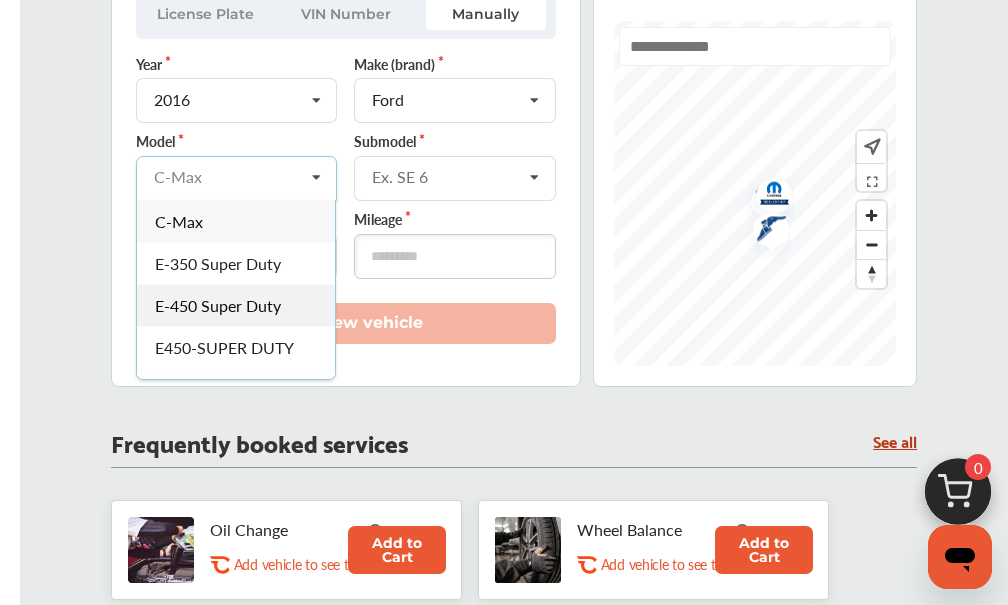 scroll, scrollTop: 300, scrollLeft: 0, axis: vertical 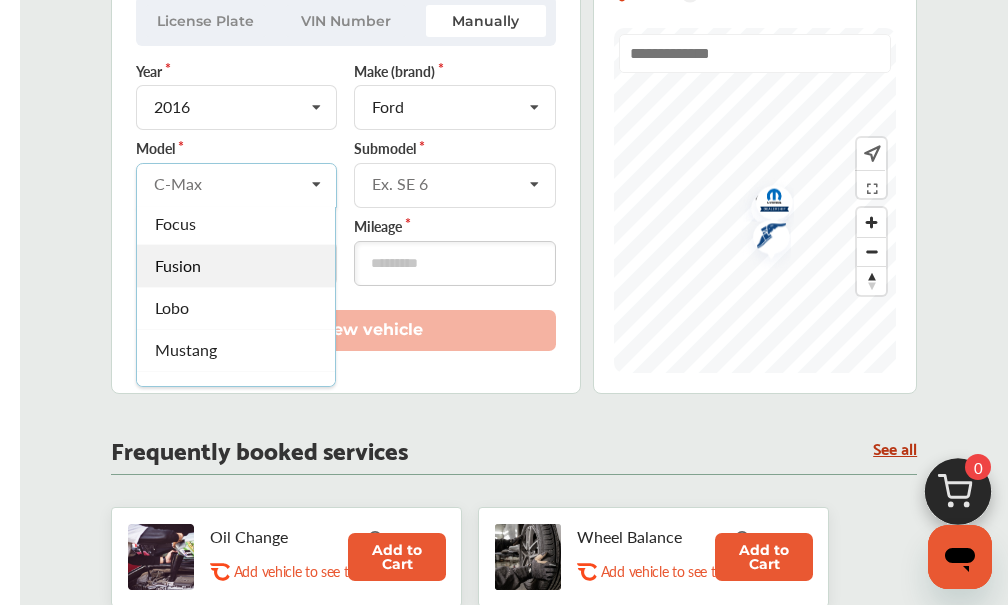 click on "Fusion" at bounding box center (236, 265) 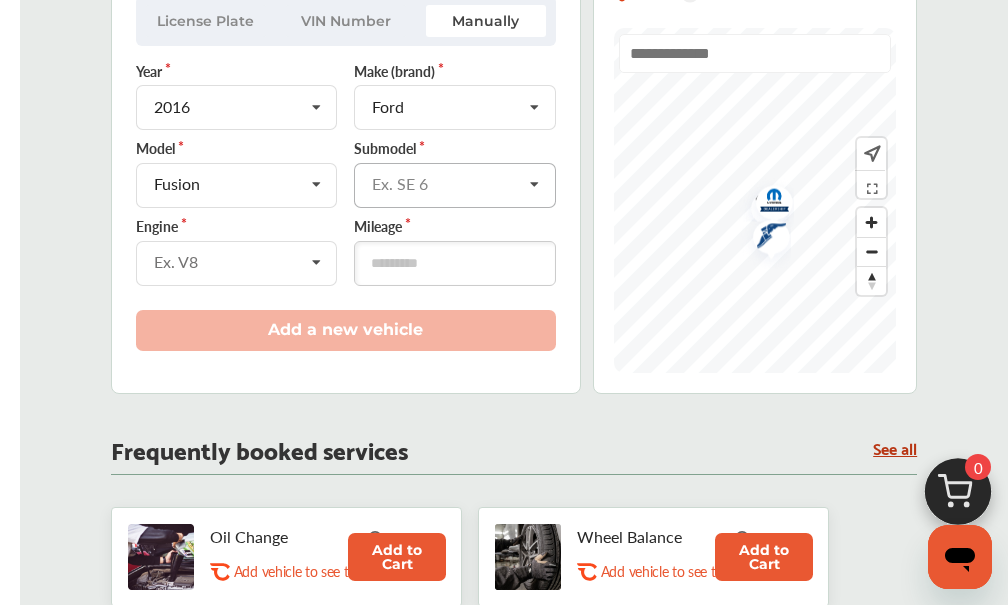 click at bounding box center (456, 183) 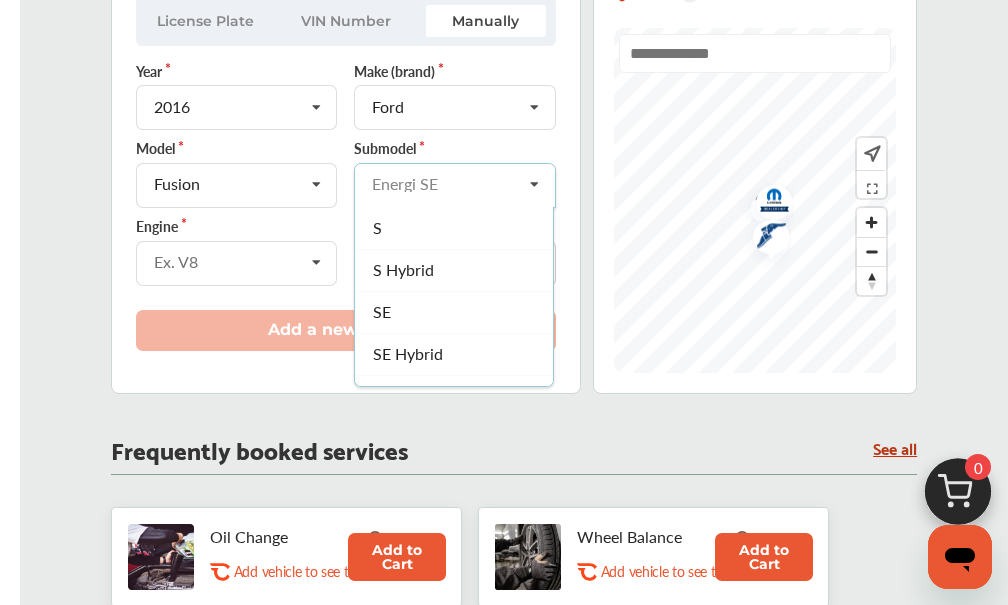 scroll, scrollTop: 200, scrollLeft: 0, axis: vertical 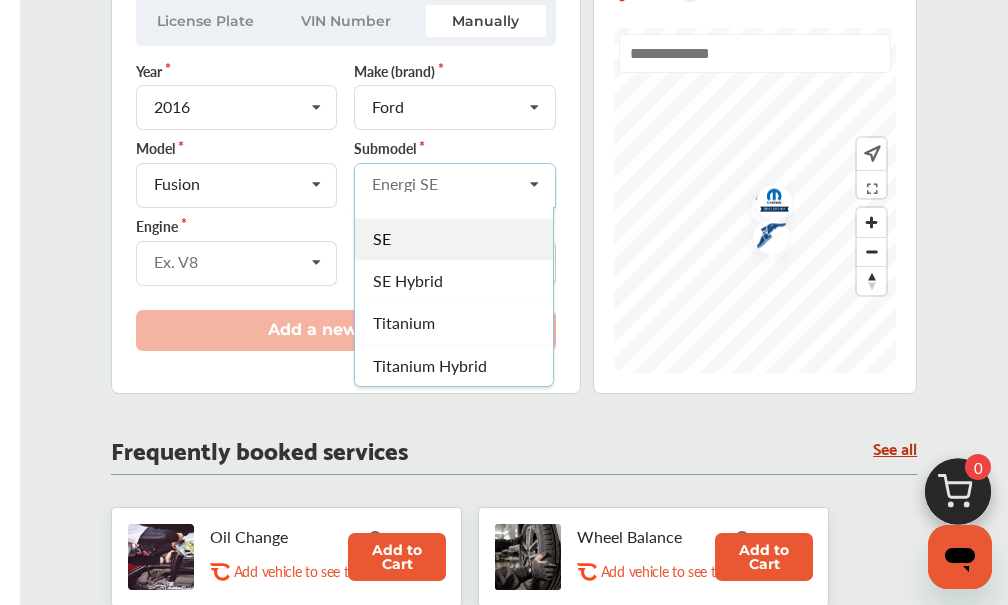 click on "SE" at bounding box center (454, 239) 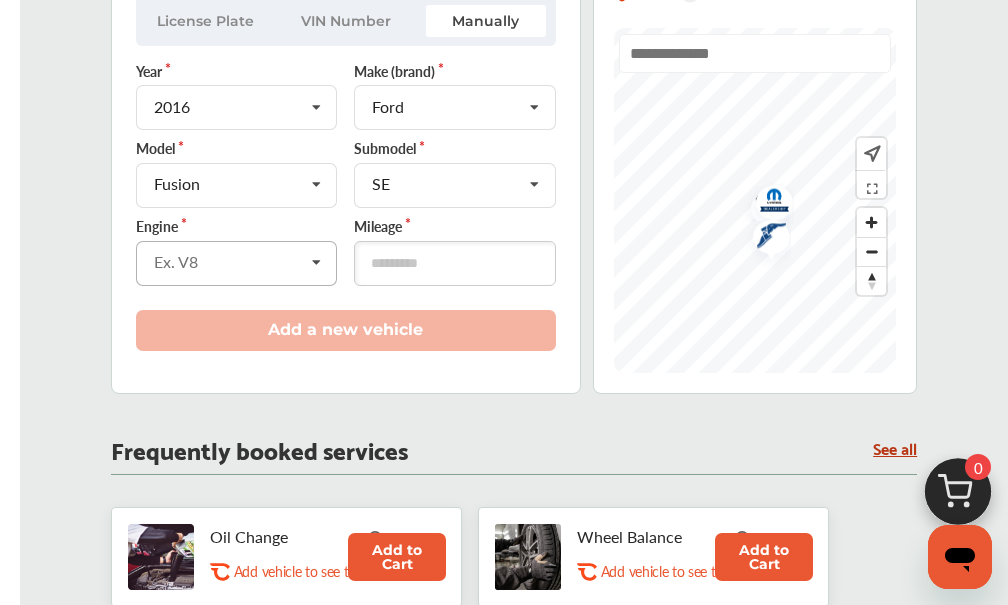 click at bounding box center [316, 263] 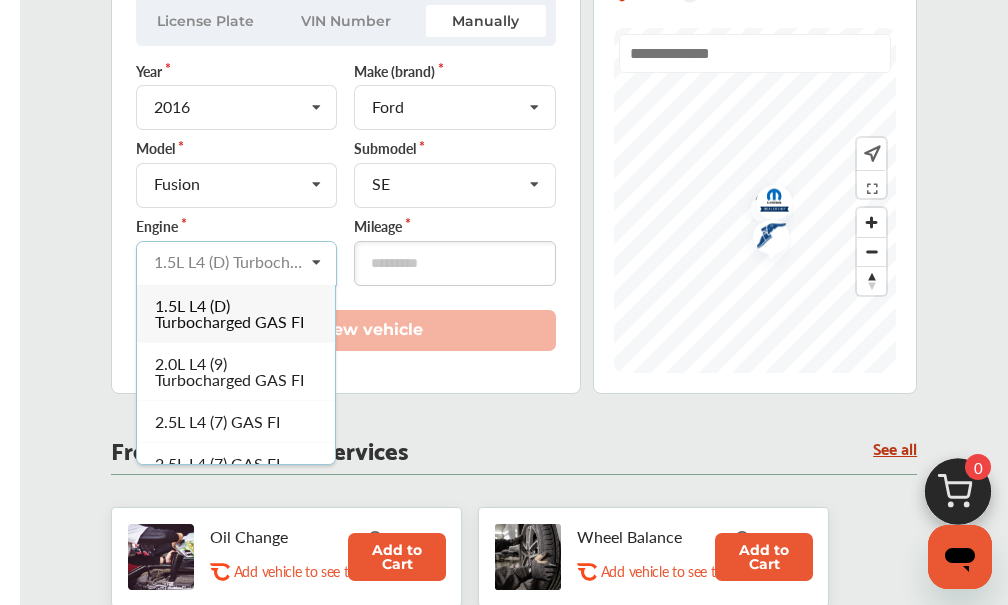 scroll, scrollTop: 0, scrollLeft: 0, axis: both 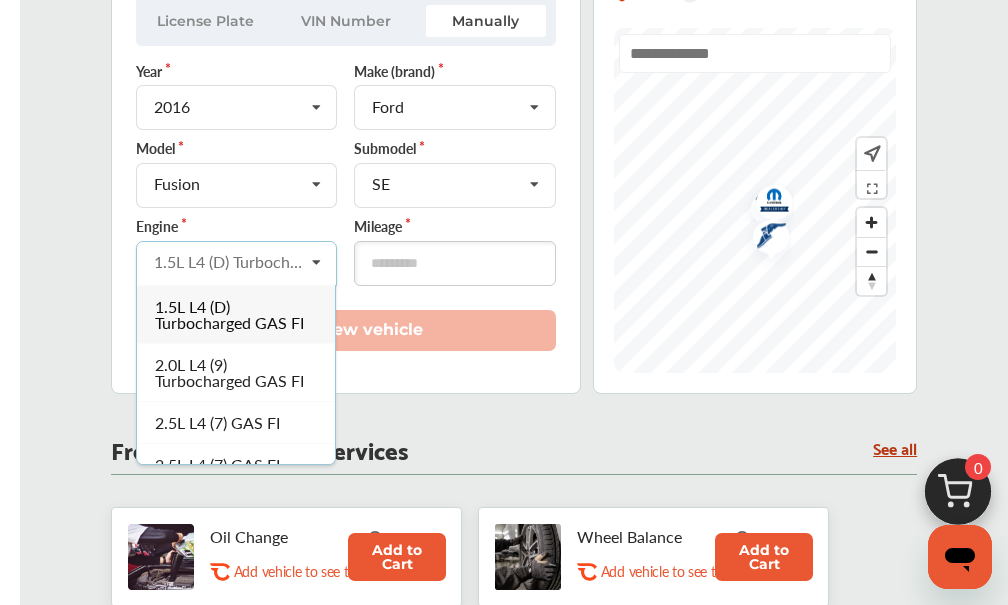 click on "1.5L L4 (D) Turbocharged GAS FI" at bounding box center (229, 313) 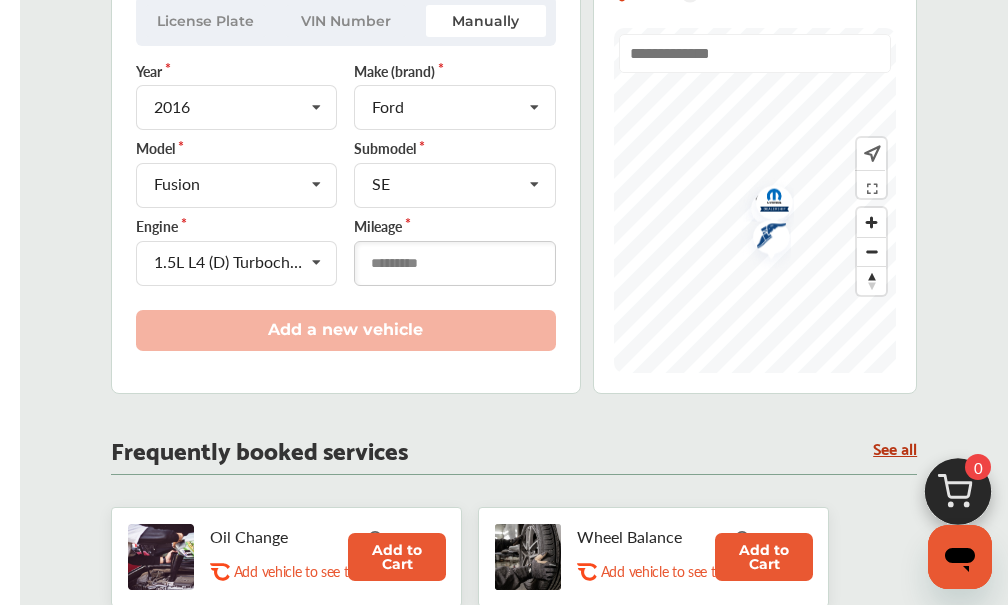 click at bounding box center [455, 263] 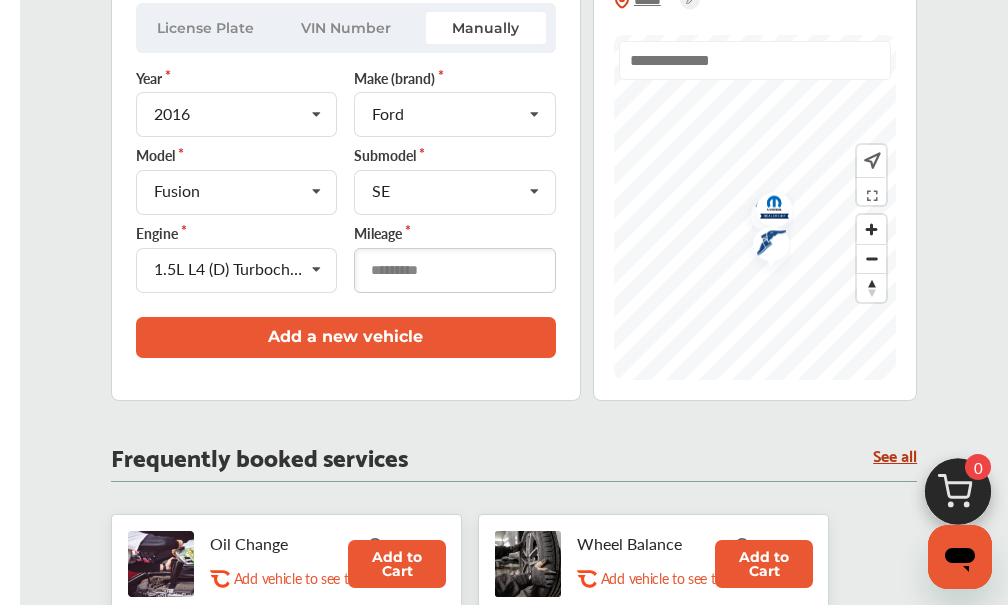 scroll, scrollTop: 300, scrollLeft: 0, axis: vertical 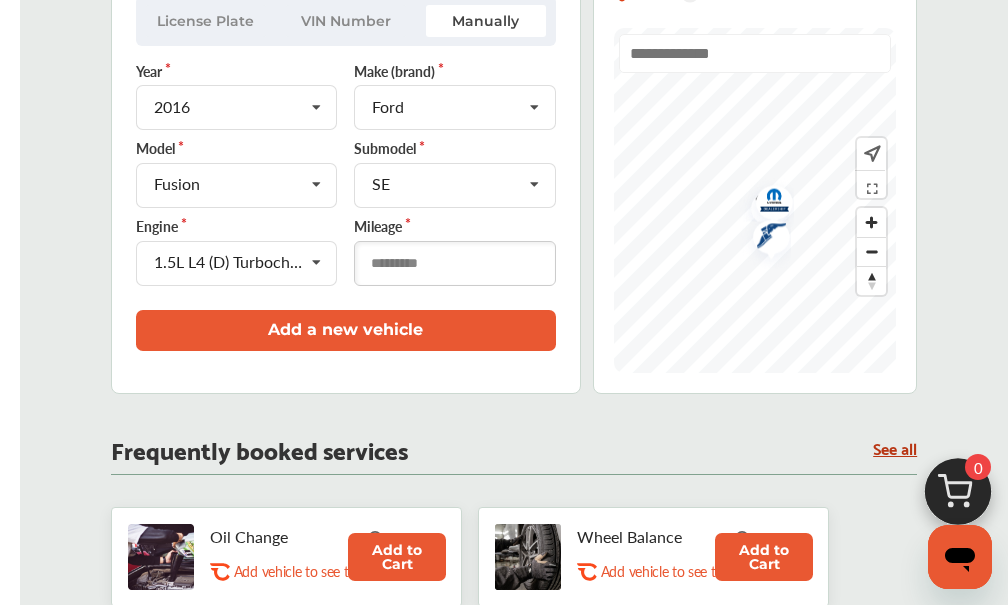 type on "******" 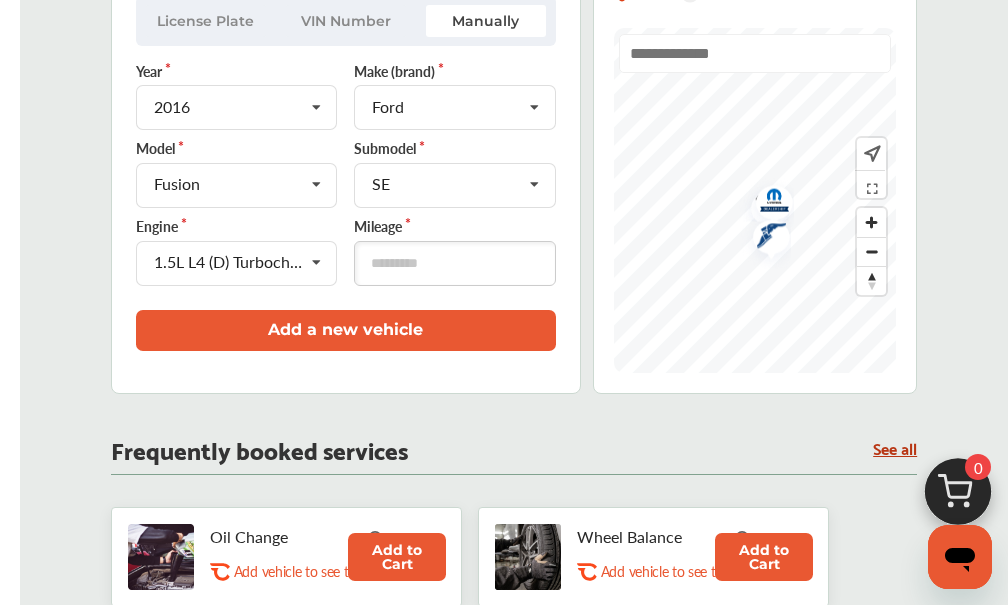 click on "Add a new vehicle" at bounding box center [346, 330] 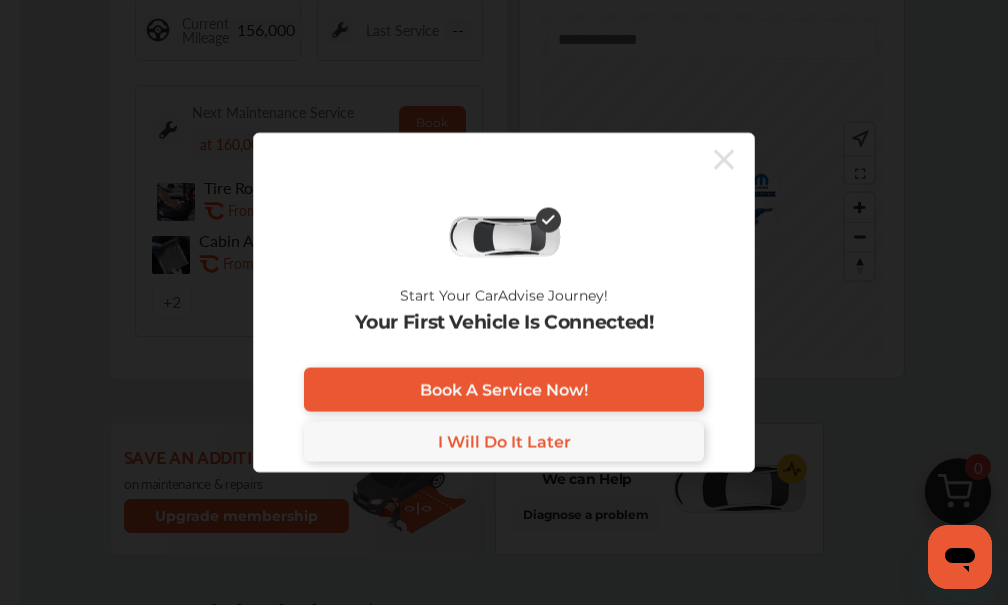 scroll, scrollTop: 300, scrollLeft: 0, axis: vertical 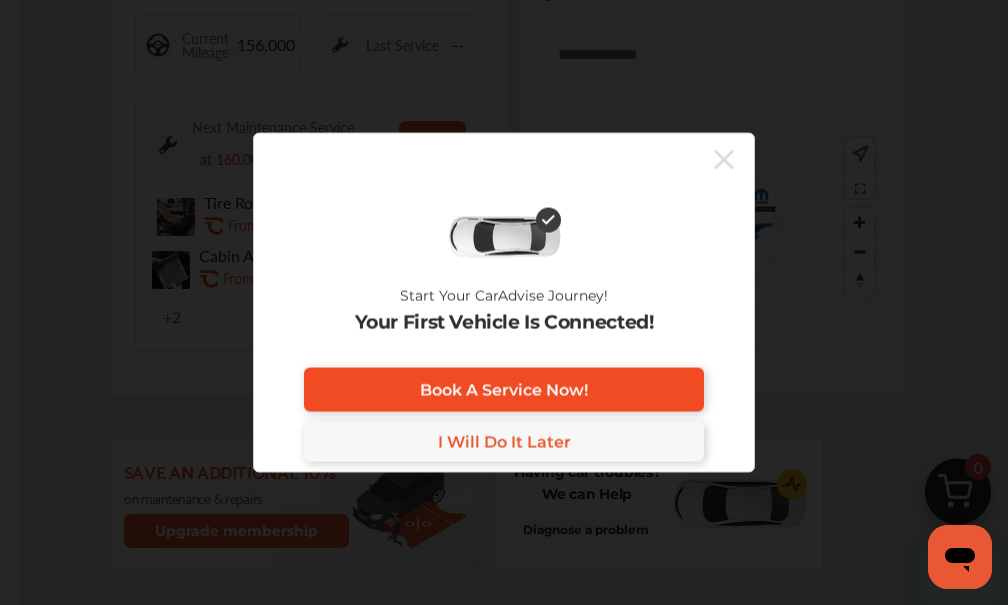 click on "Book A Service Now!" at bounding box center [504, 389] 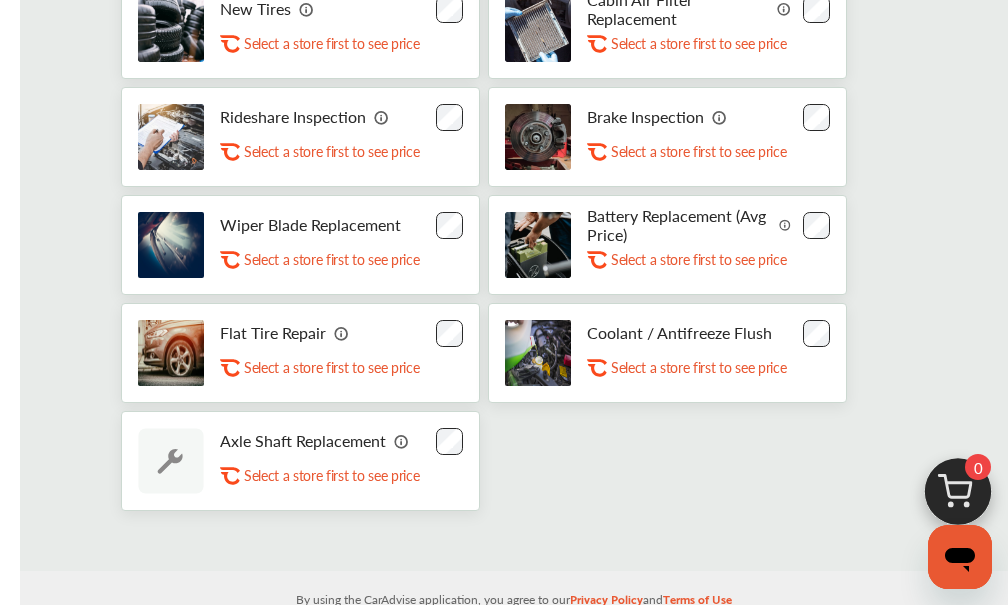 scroll, scrollTop: 682, scrollLeft: 0, axis: vertical 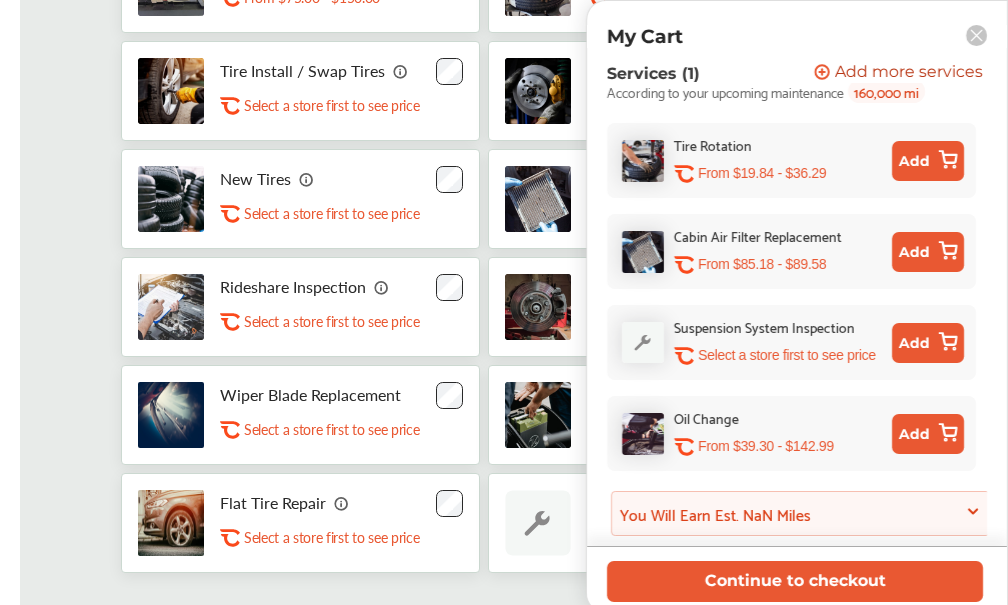 click 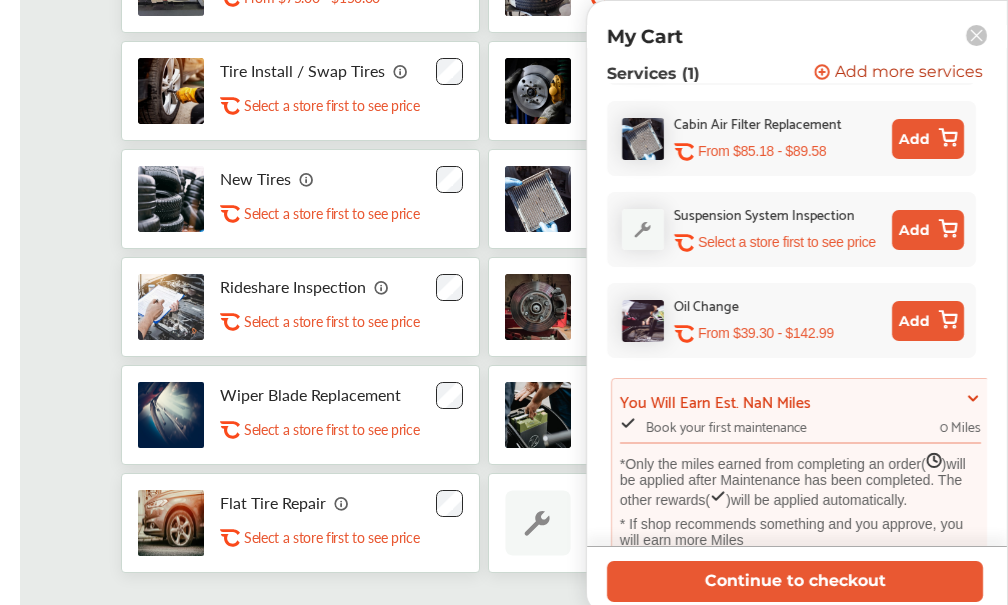 scroll, scrollTop: 514, scrollLeft: 0, axis: vertical 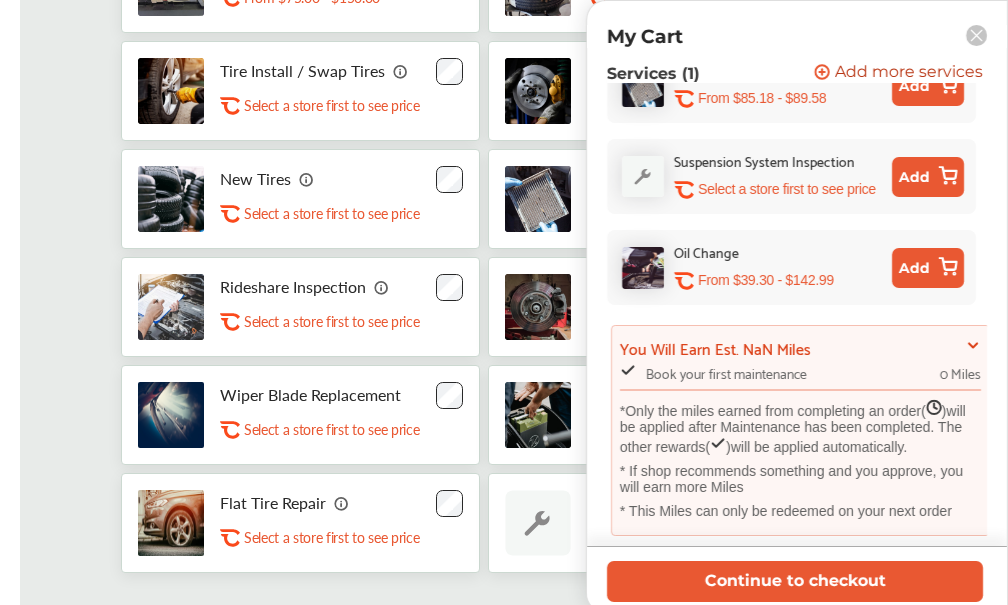 click 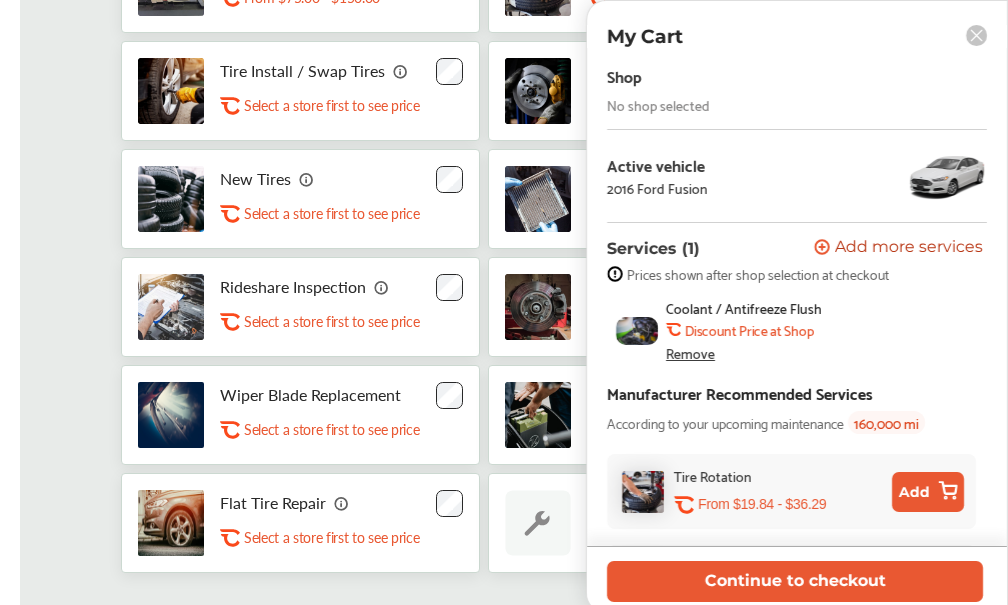 scroll, scrollTop: 0, scrollLeft: 0, axis: both 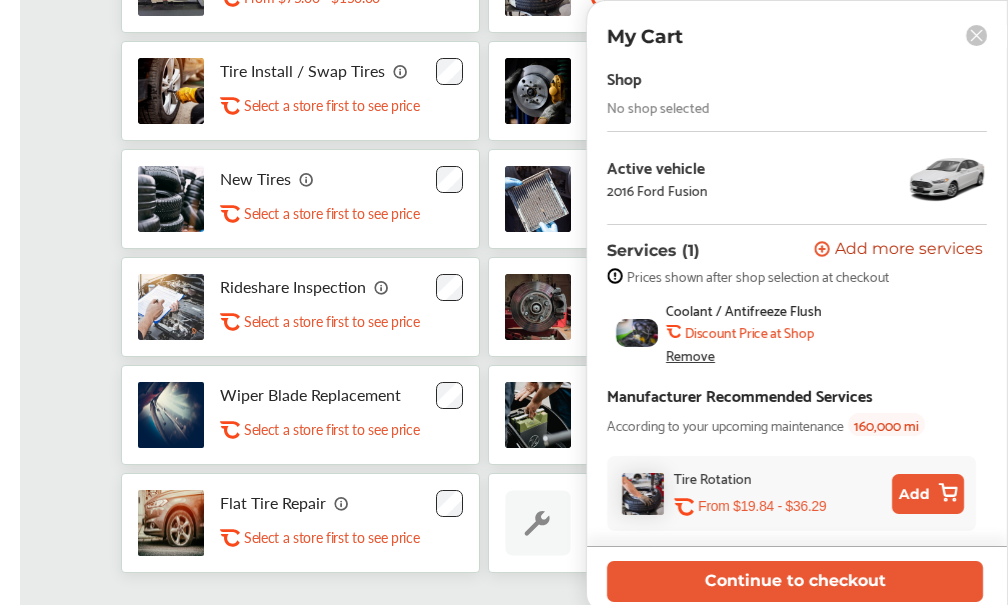 click 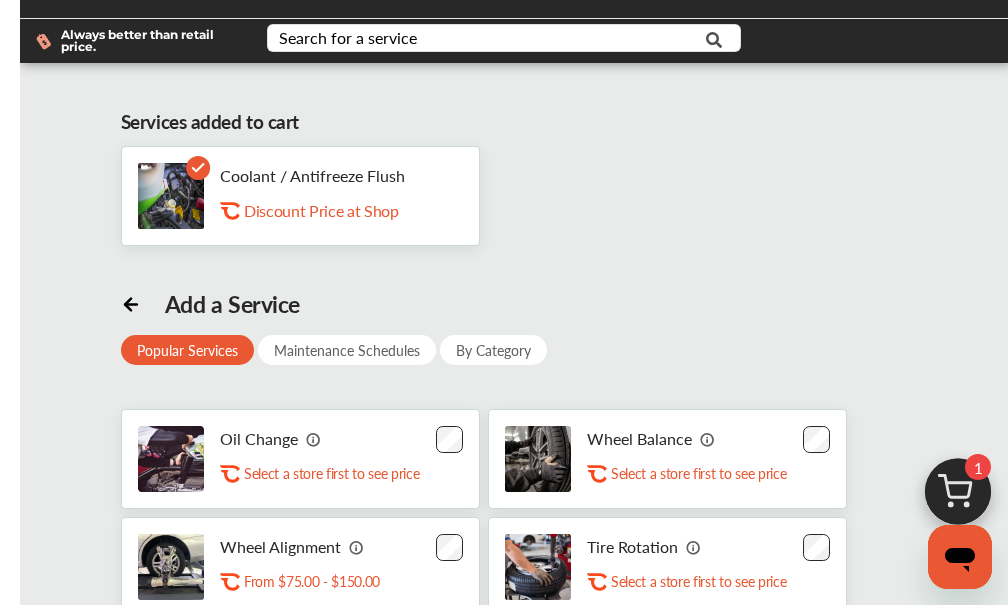 scroll, scrollTop: 0, scrollLeft: 0, axis: both 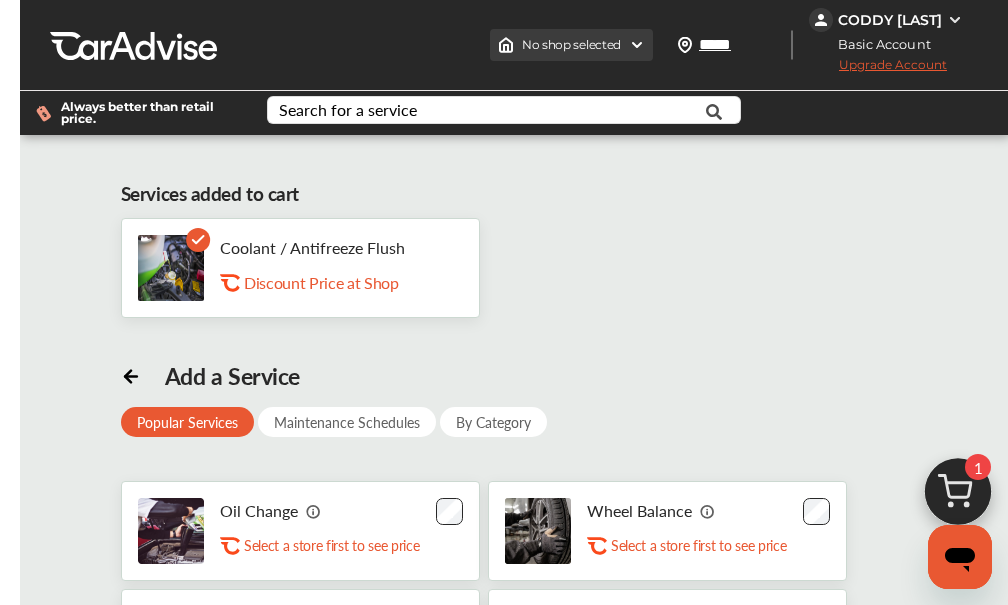 click on "No shop selected" at bounding box center (571, 45) 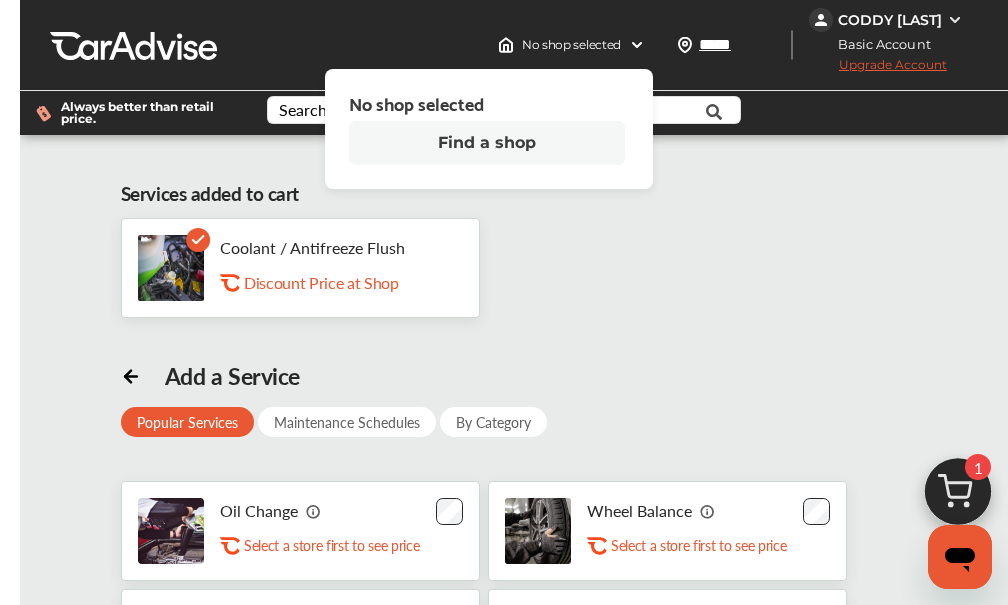 click on "Find a shop" at bounding box center (487, 143) 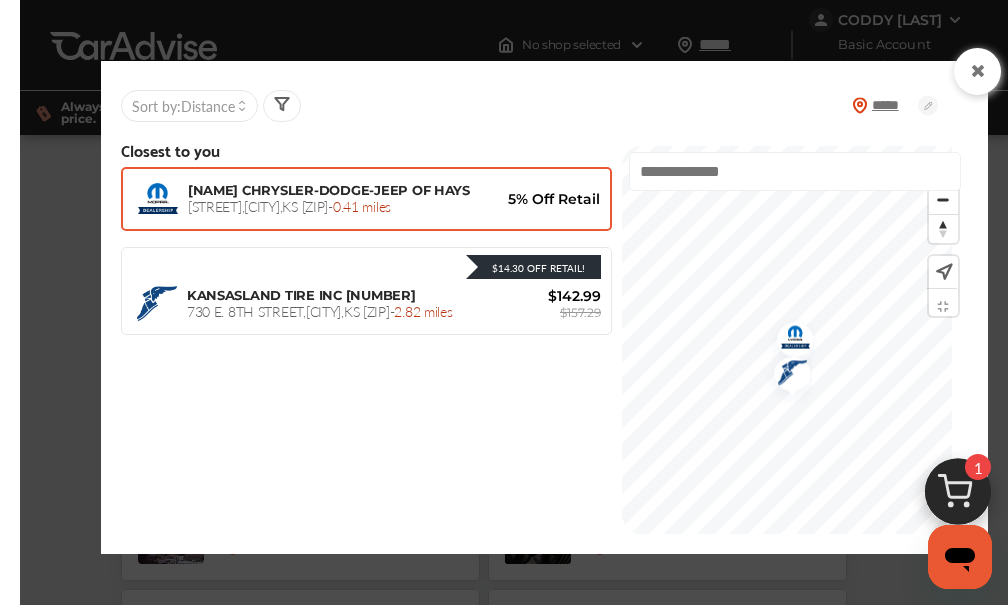 click on "[NAME] CHRYSLER-DODGE-JEEP OF HAYS [STREET], [CITY], [STATE] [ZIP] - 0.41 miles 5% Off Retail" at bounding box center (366, 199) 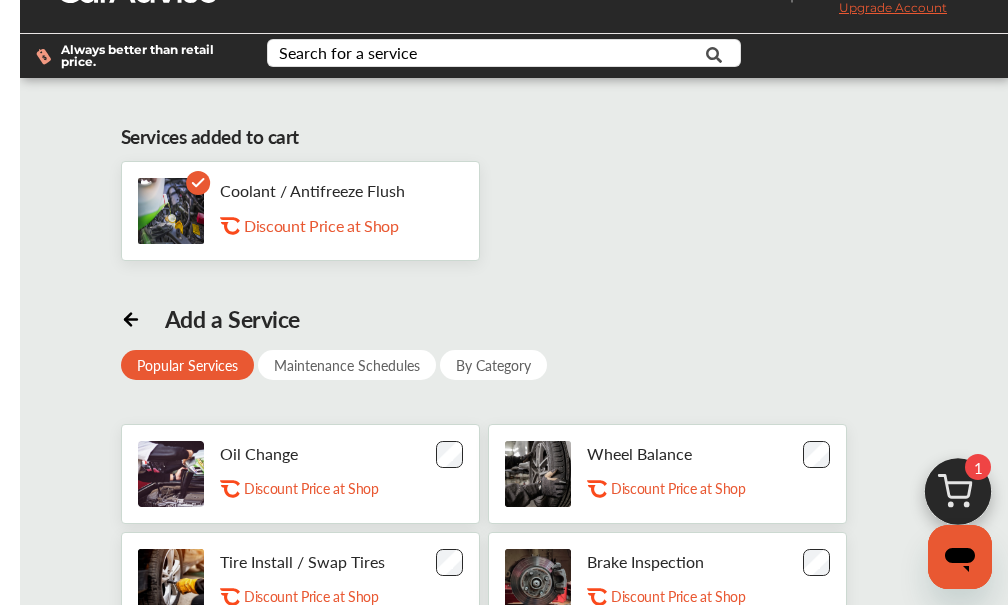 scroll, scrollTop: 0, scrollLeft: 0, axis: both 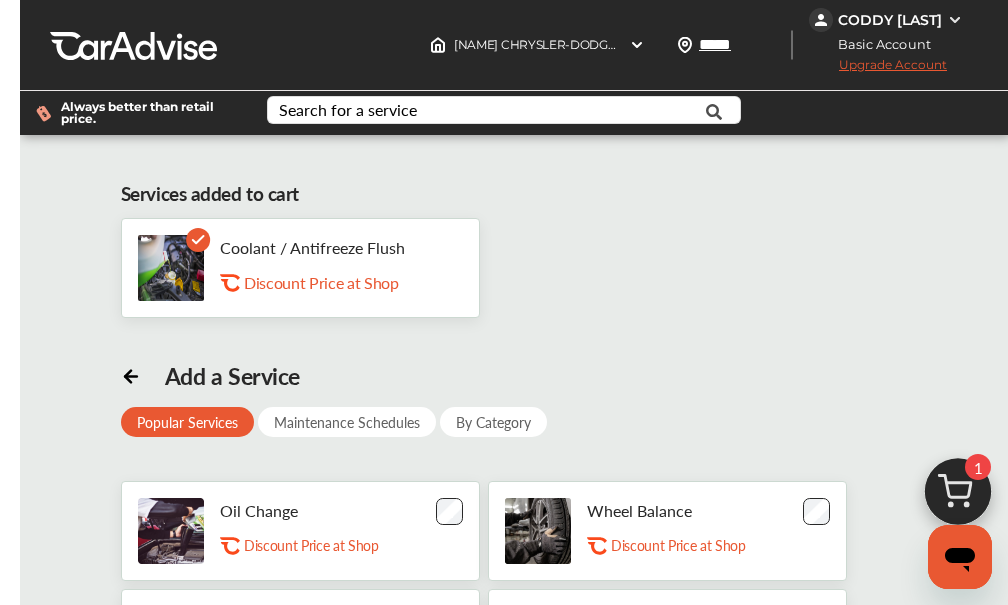 click at bounding box center [958, 497] 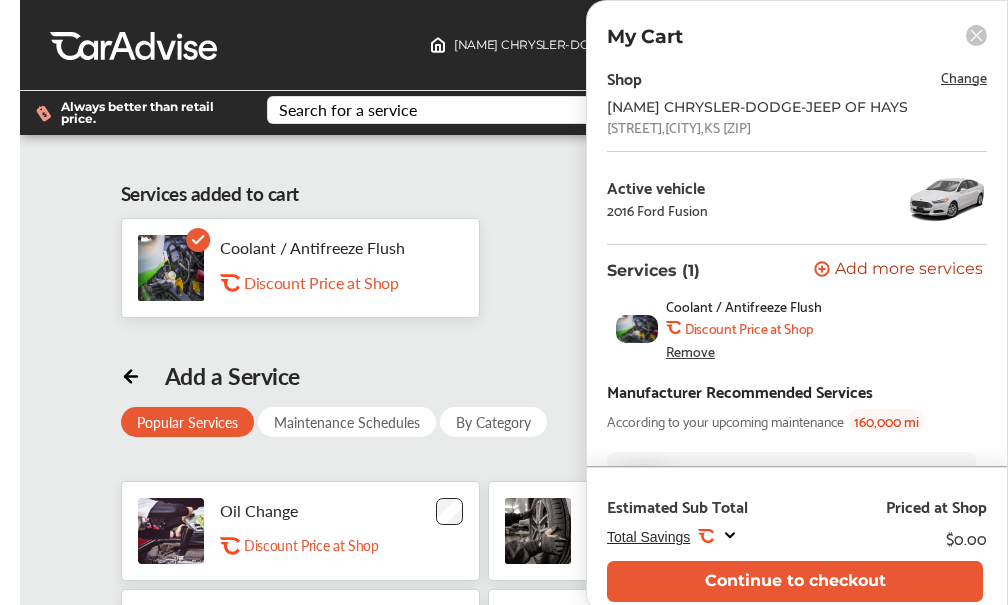 scroll, scrollTop: 424, scrollLeft: 0, axis: vertical 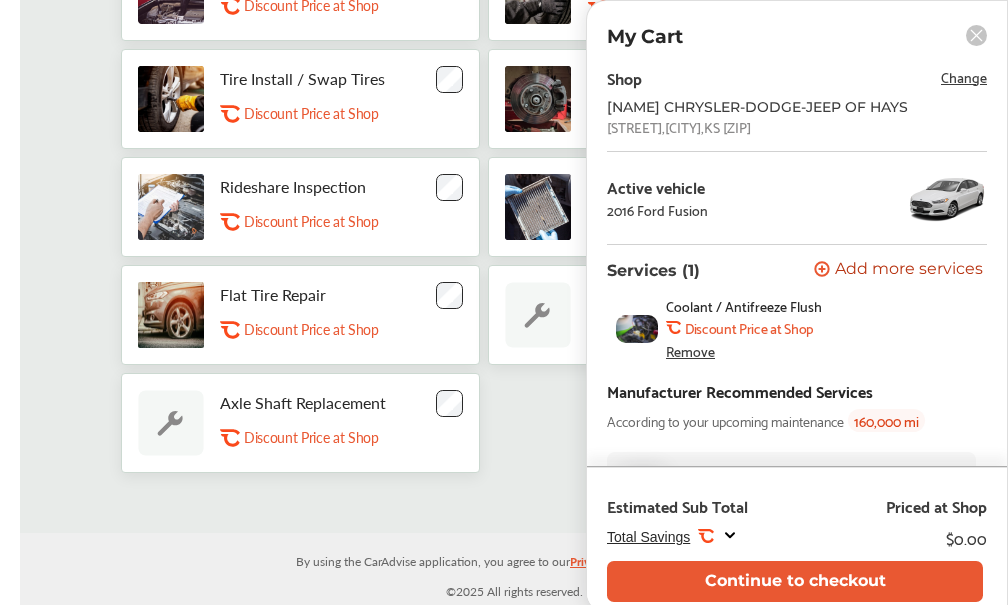 click on "Change" at bounding box center (964, 76) 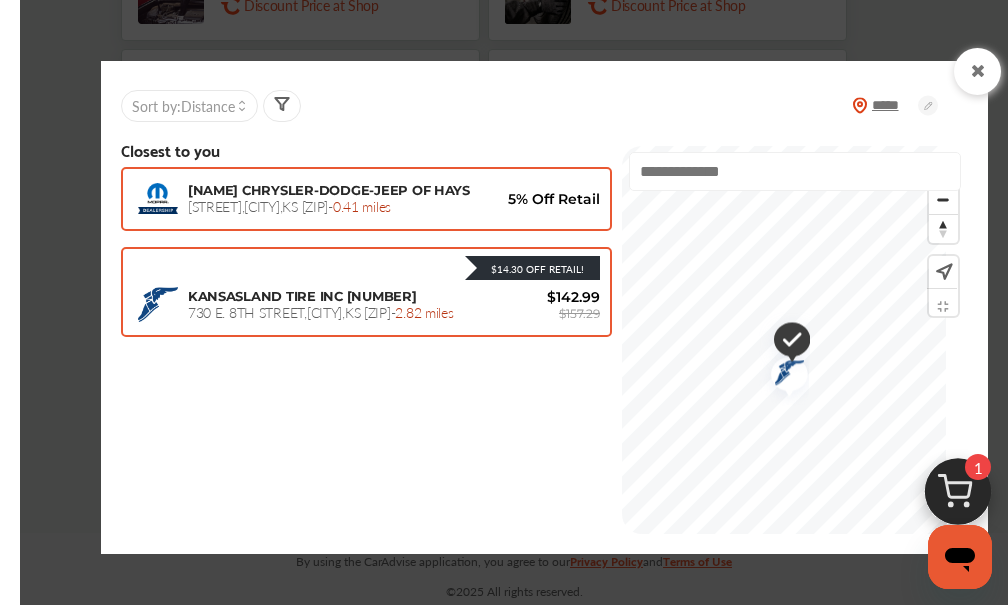 click on "$142.99 $157.29" at bounding box center (540, 304) 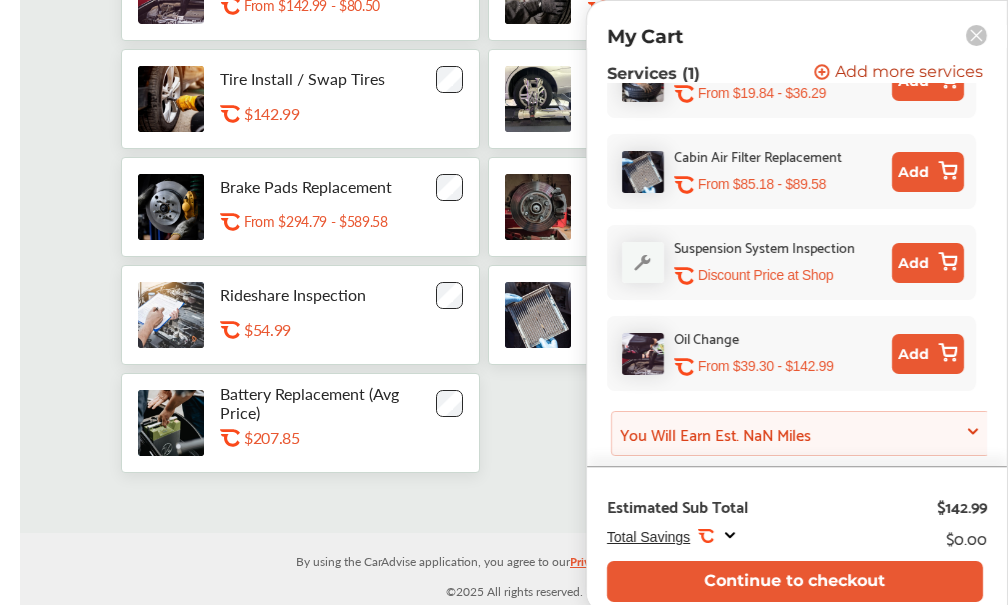 scroll, scrollTop: 403, scrollLeft: 0, axis: vertical 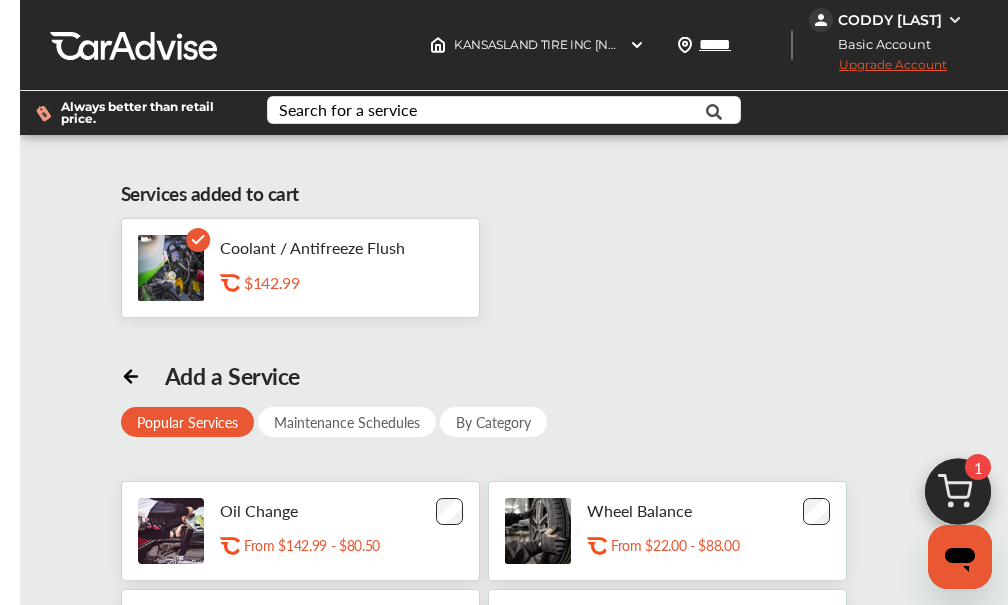 click at bounding box center (171, 268) 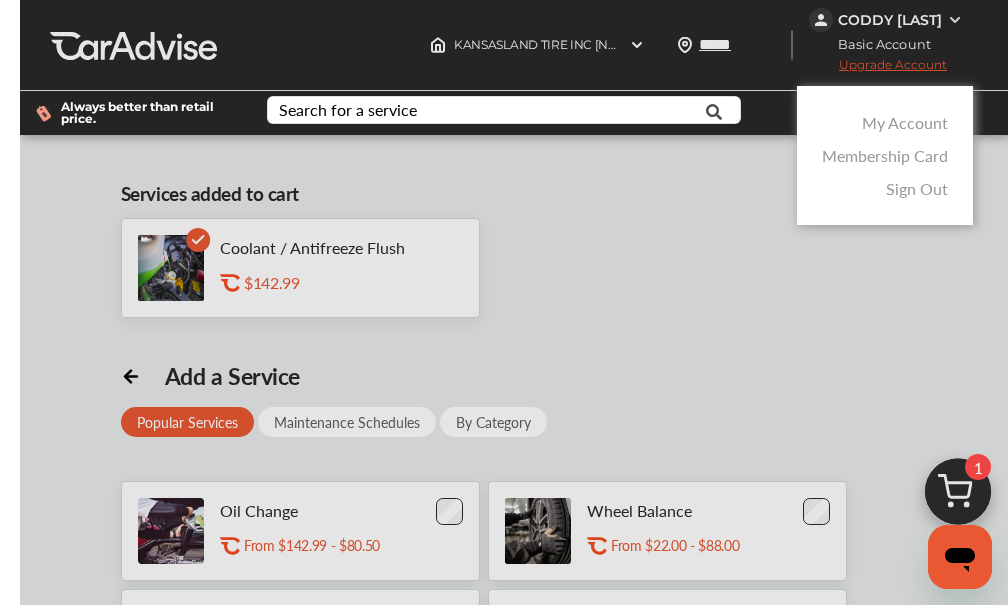 click on "Membership Card" at bounding box center [885, 155] 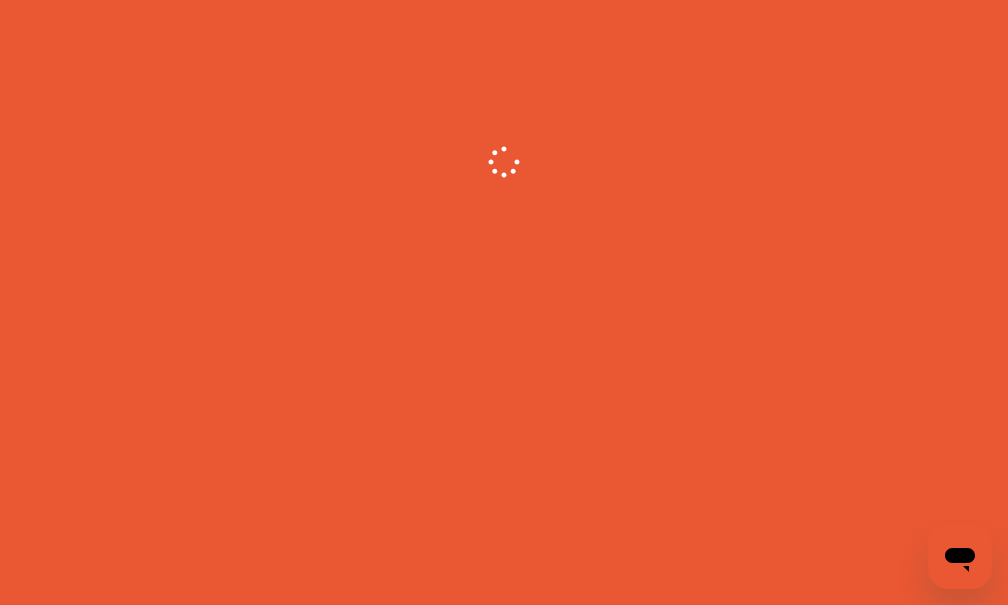 click at bounding box center (504, 302) 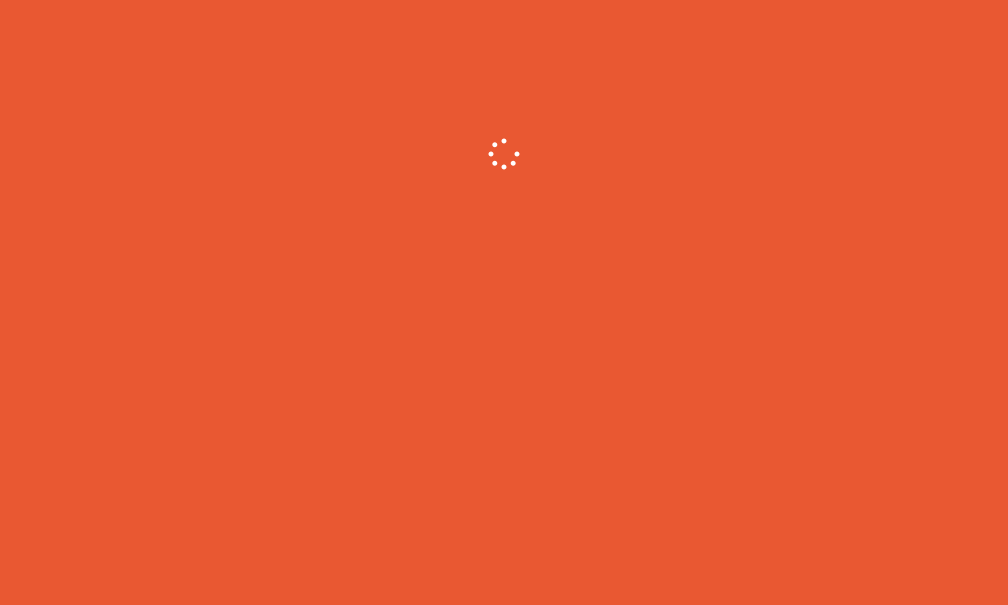 scroll, scrollTop: 0, scrollLeft: 0, axis: both 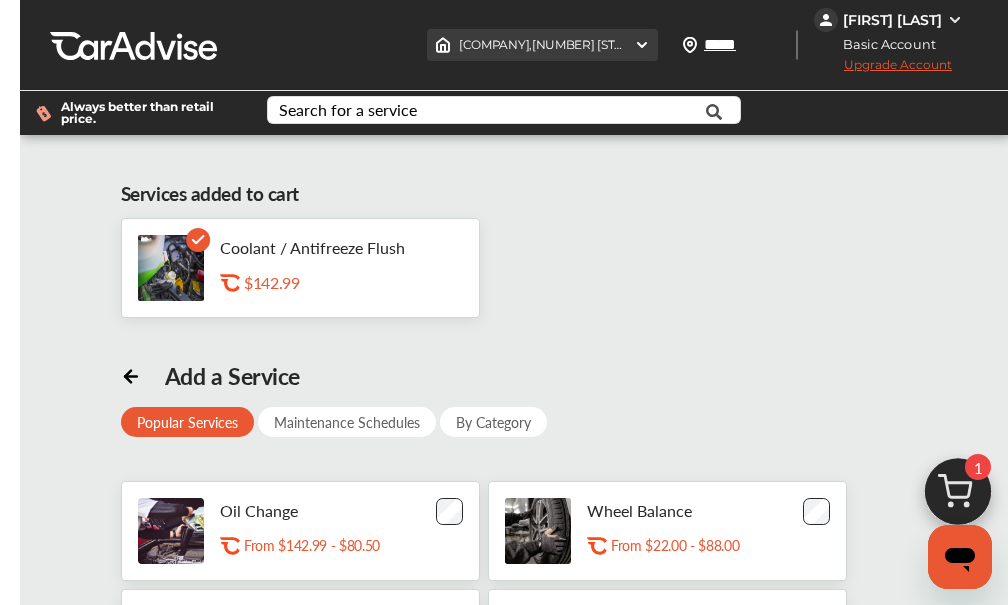 click at bounding box center [642, 45] 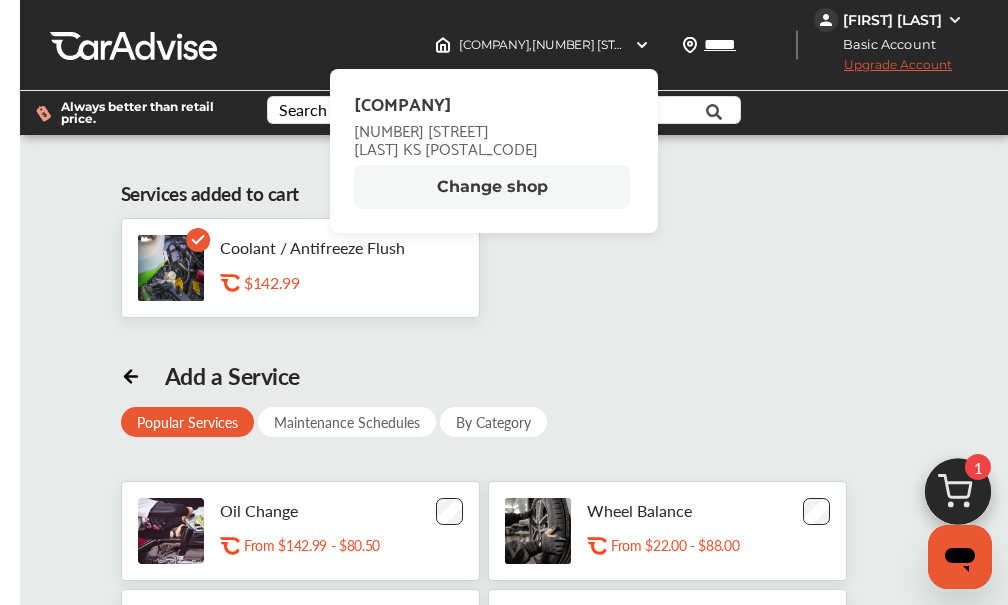click on "Change shop" at bounding box center [492, 187] 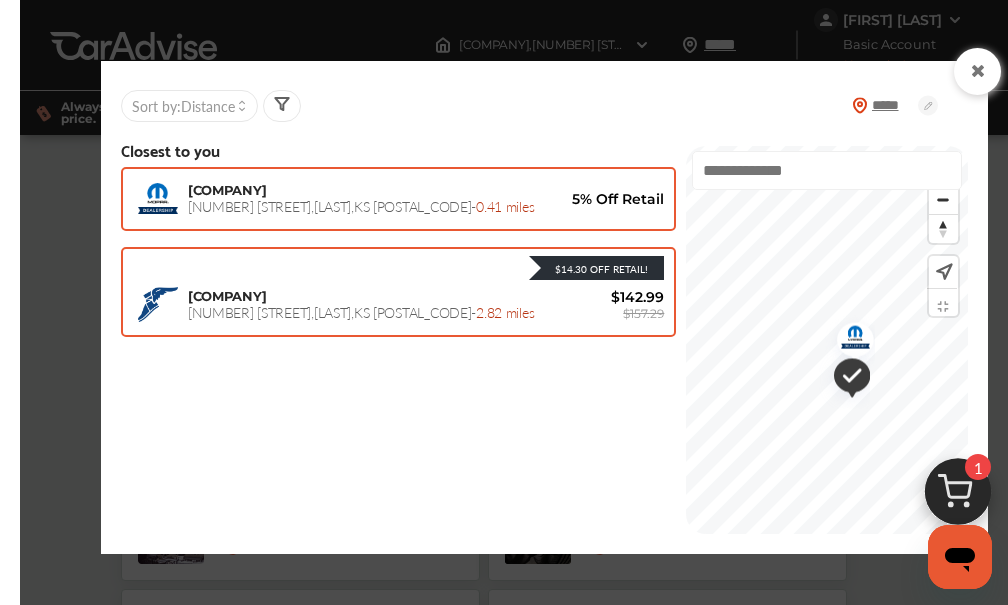 click on "5% Off Retail" at bounding box center (604, 199) 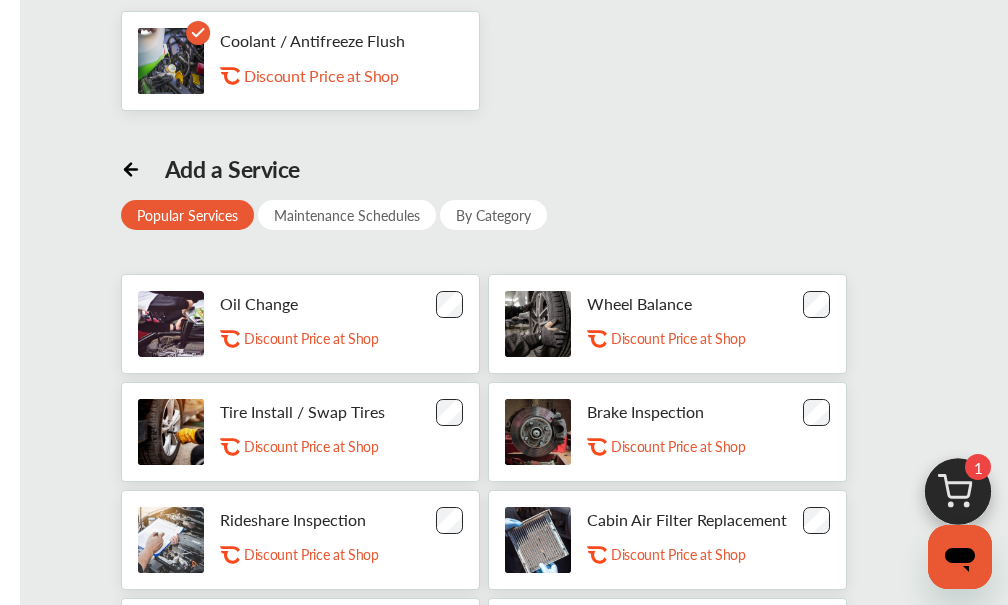 scroll, scrollTop: 0, scrollLeft: 0, axis: both 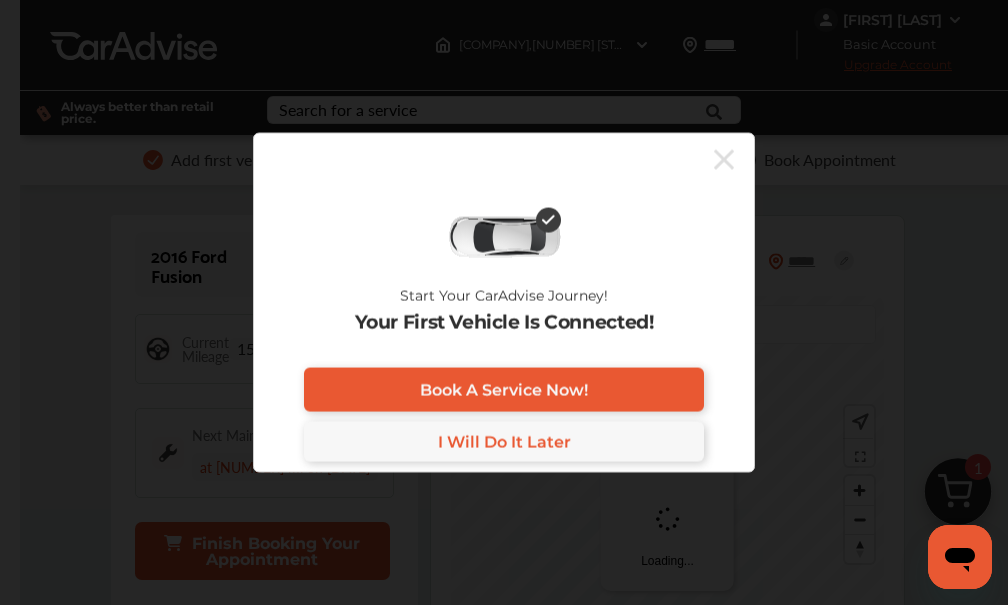 click 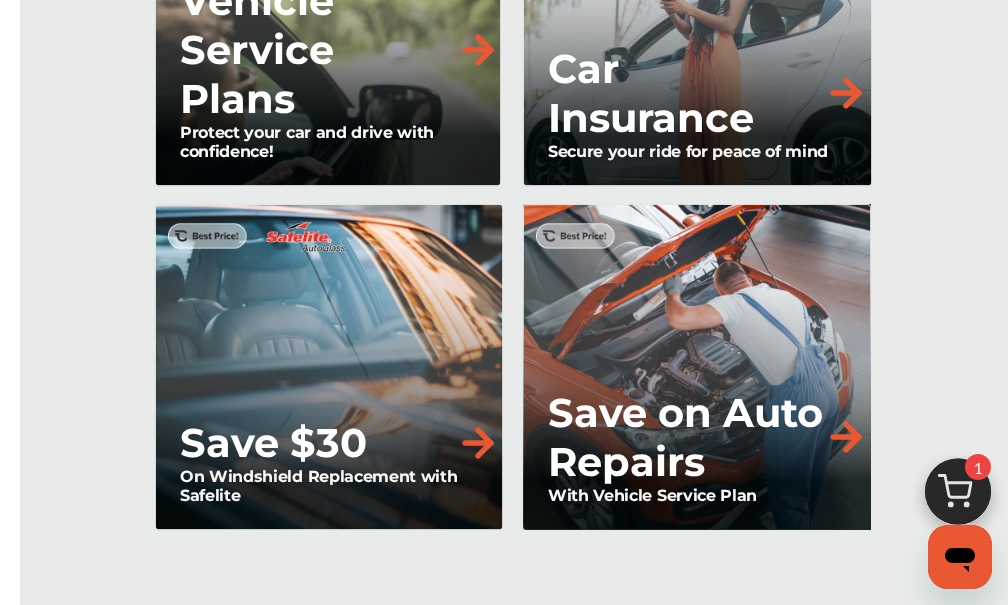 scroll, scrollTop: 2300, scrollLeft: 0, axis: vertical 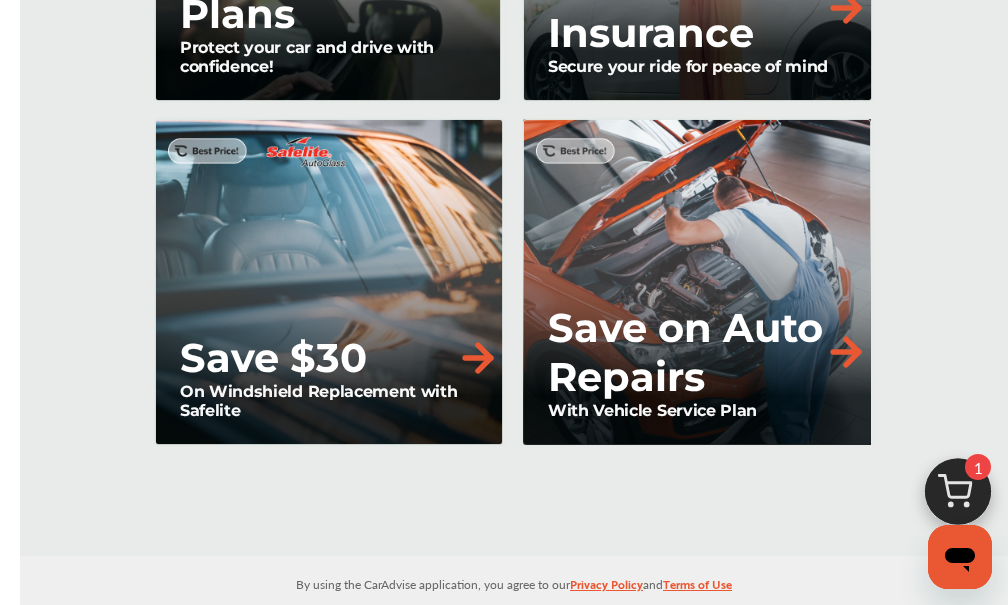 click at bounding box center [846, 352] 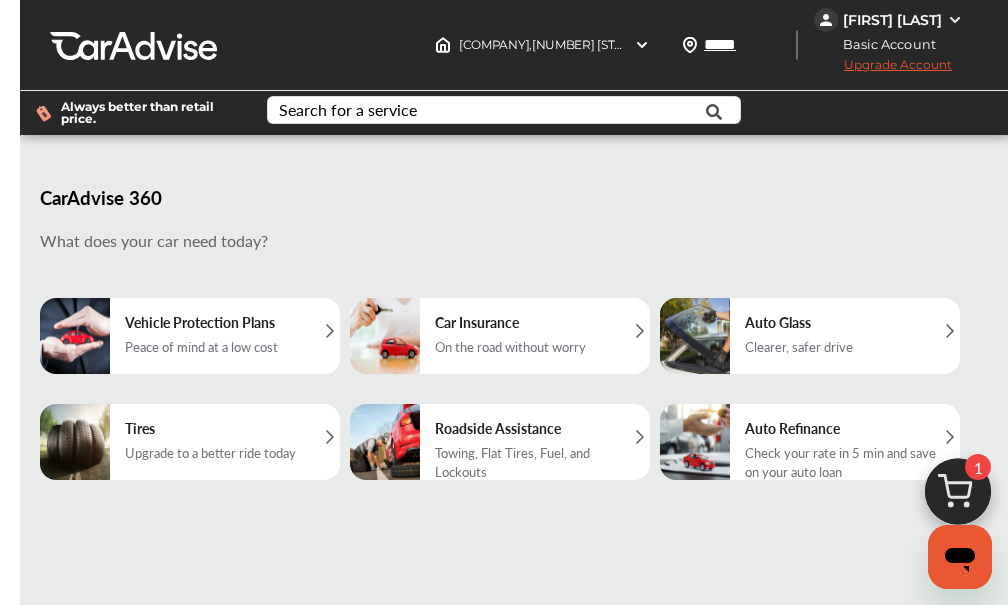 scroll, scrollTop: 6, scrollLeft: 0, axis: vertical 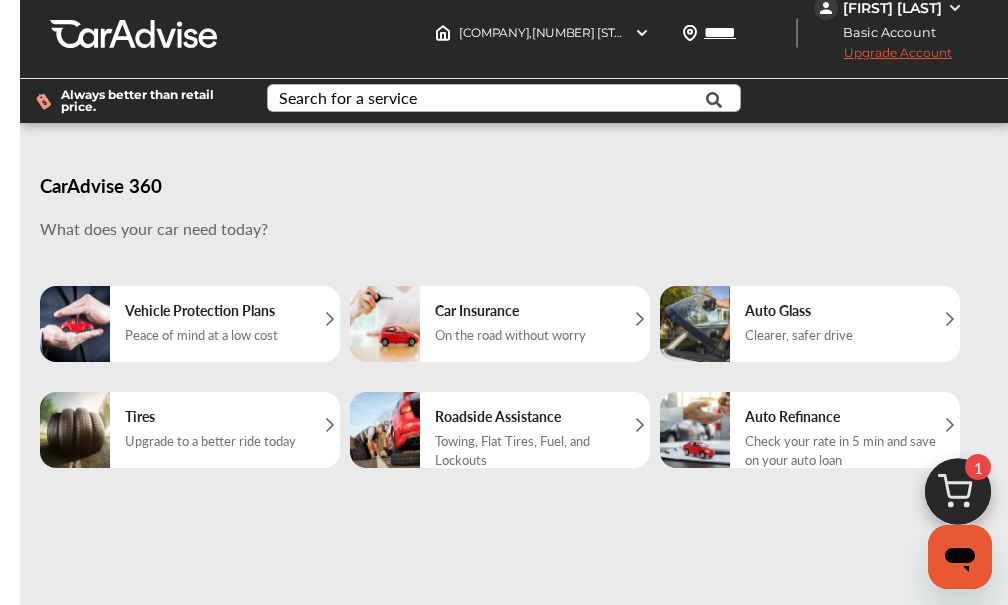 click on "Vehicle Protection Plans Peace of mind at a low cost" at bounding box center [190, 324] 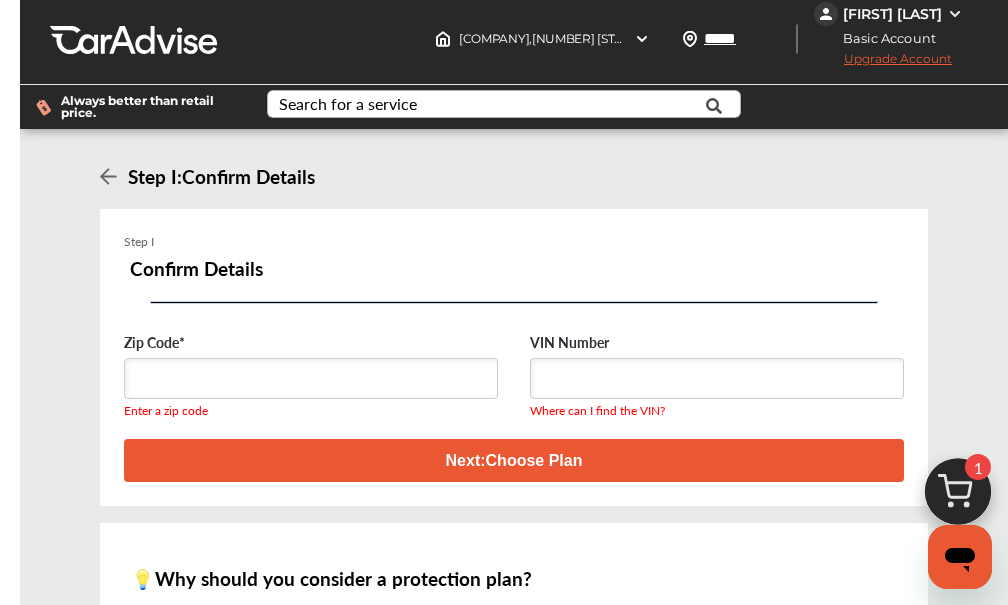 scroll, scrollTop: 0, scrollLeft: 0, axis: both 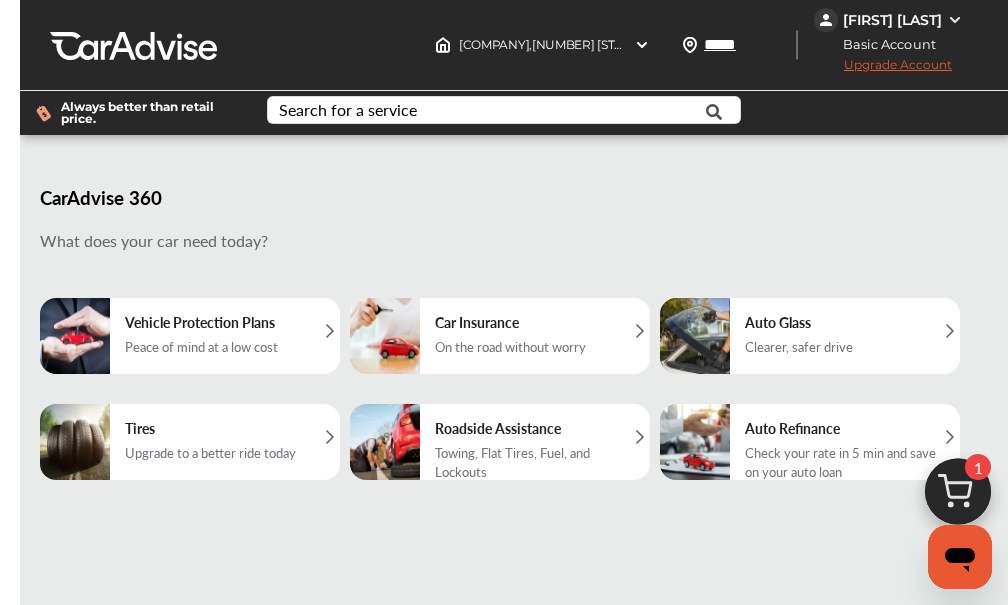 click on "Vehicle Protection Plans Peace of mind at a low cost" at bounding box center [201, 336] 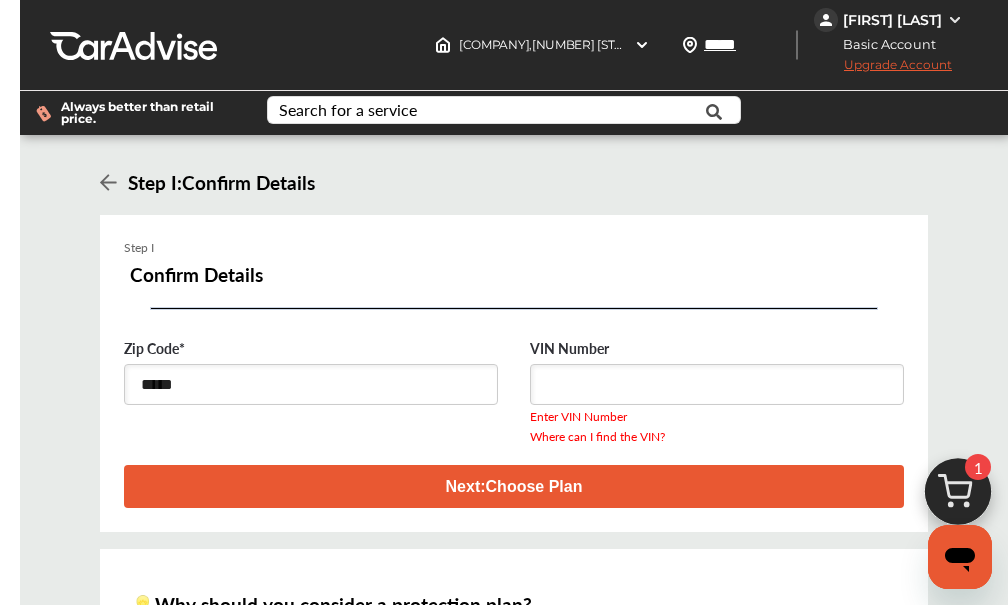 scroll, scrollTop: 0, scrollLeft: 0, axis: both 